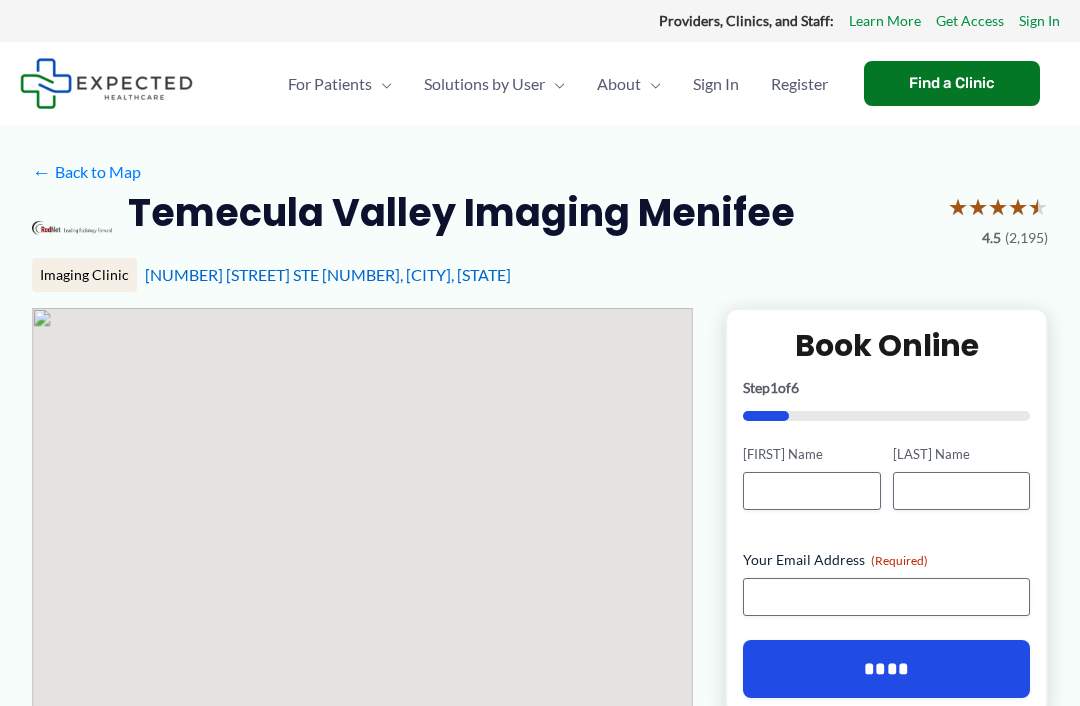 scroll, scrollTop: 0, scrollLeft: 0, axis: both 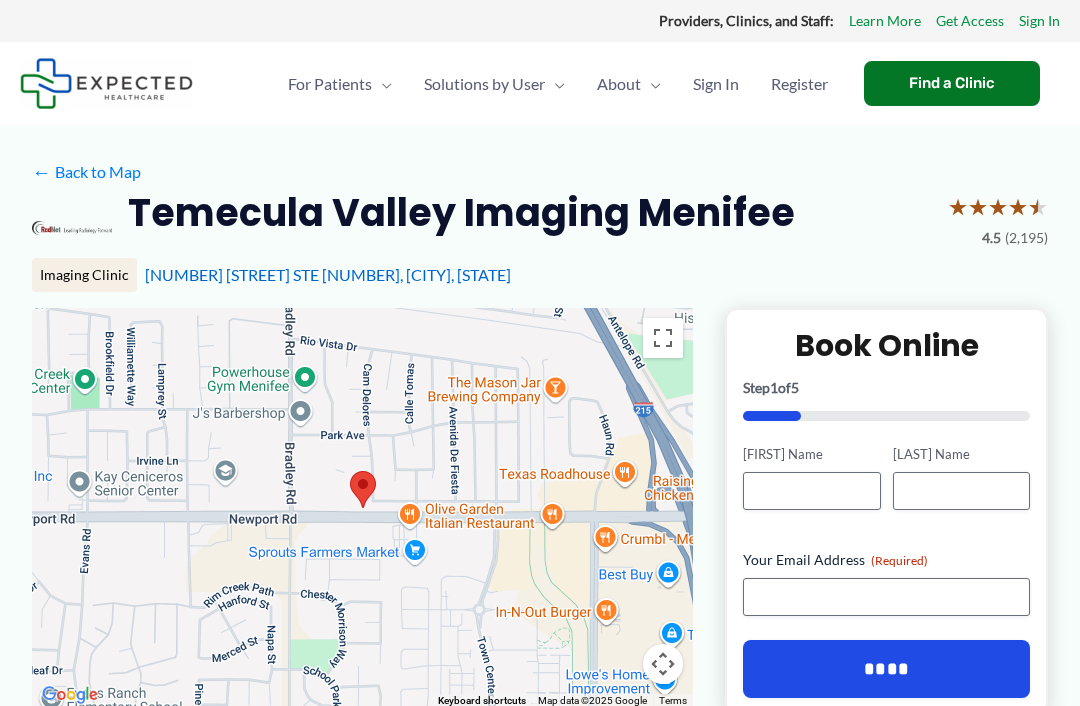 click on "For Patients Menu Toggle
How does Expected work? 	 Medical Records Navigator 	 Resources 	 Frequently Asked Questions
Solutions by User Menu Toggle
Referral Management Platform for Clinics 	 Referring Providers 	 Medical Records Request for Attorneys
About Menu Toggle
About Us 	 Contact Us 	 Careers
Sign In Register
Find a Clinic
Find a Clinic" at bounding box center (540, 83) 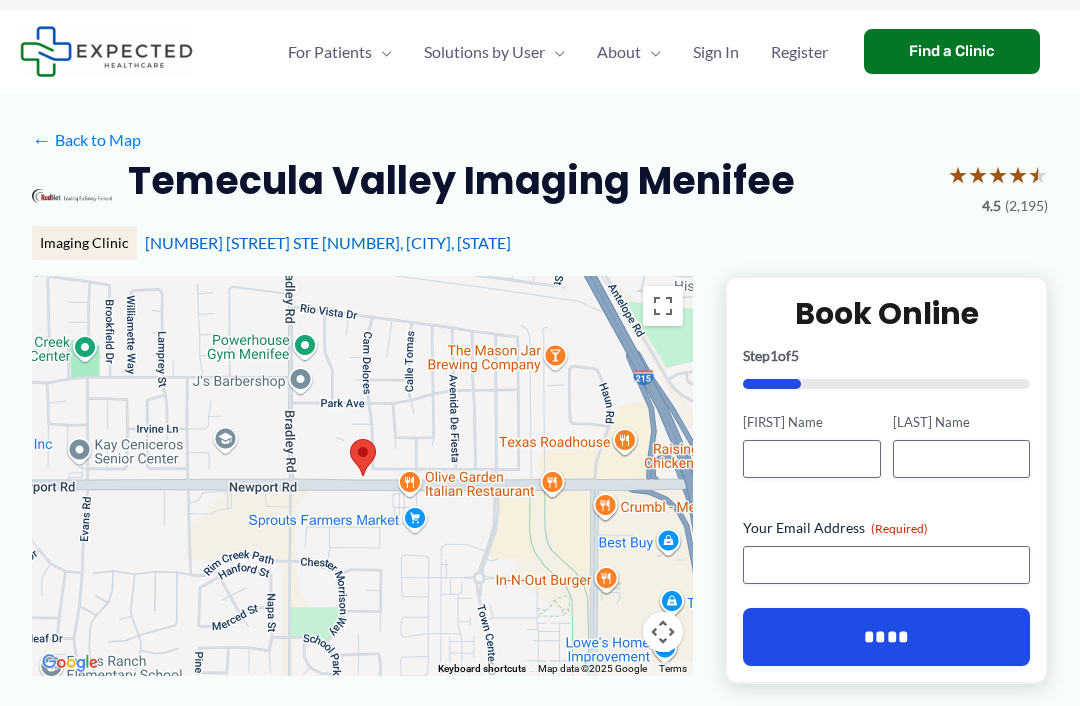 scroll, scrollTop: 34, scrollLeft: 0, axis: vertical 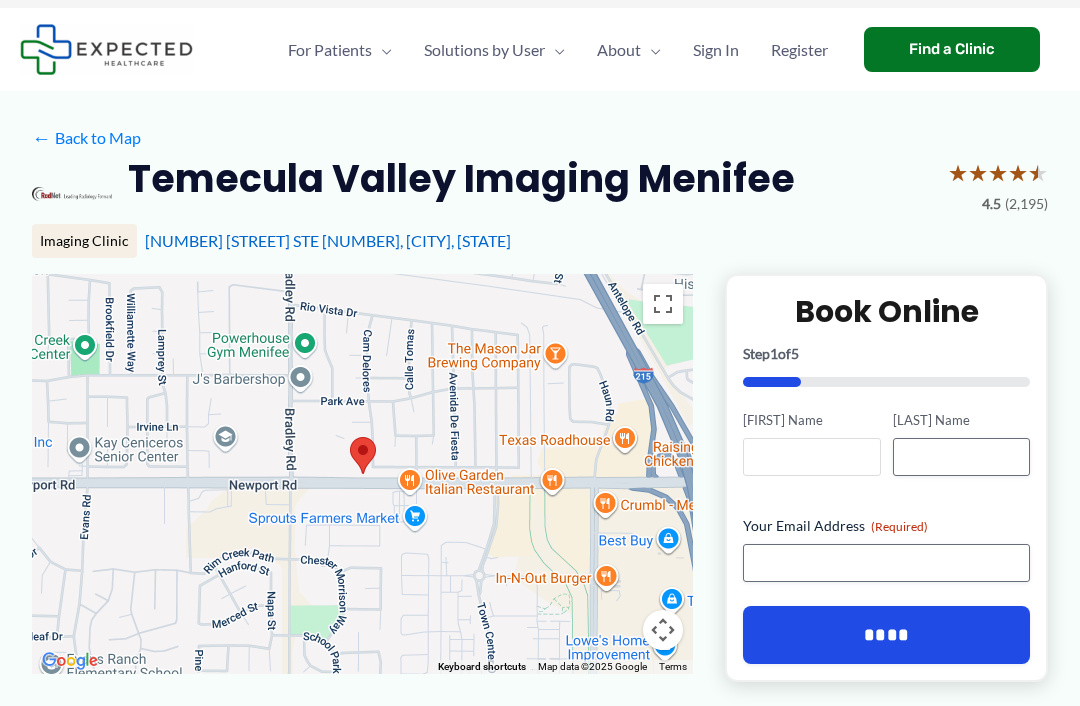 click on "[FIRST] Name" at bounding box center [811, 457] 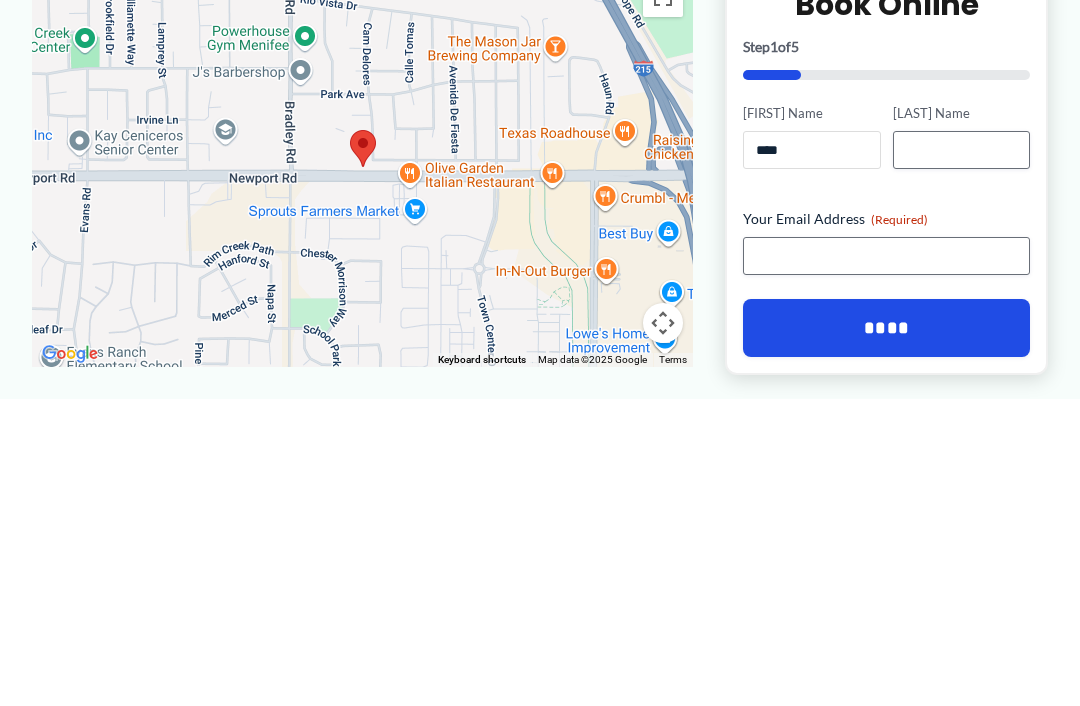 type on "****" 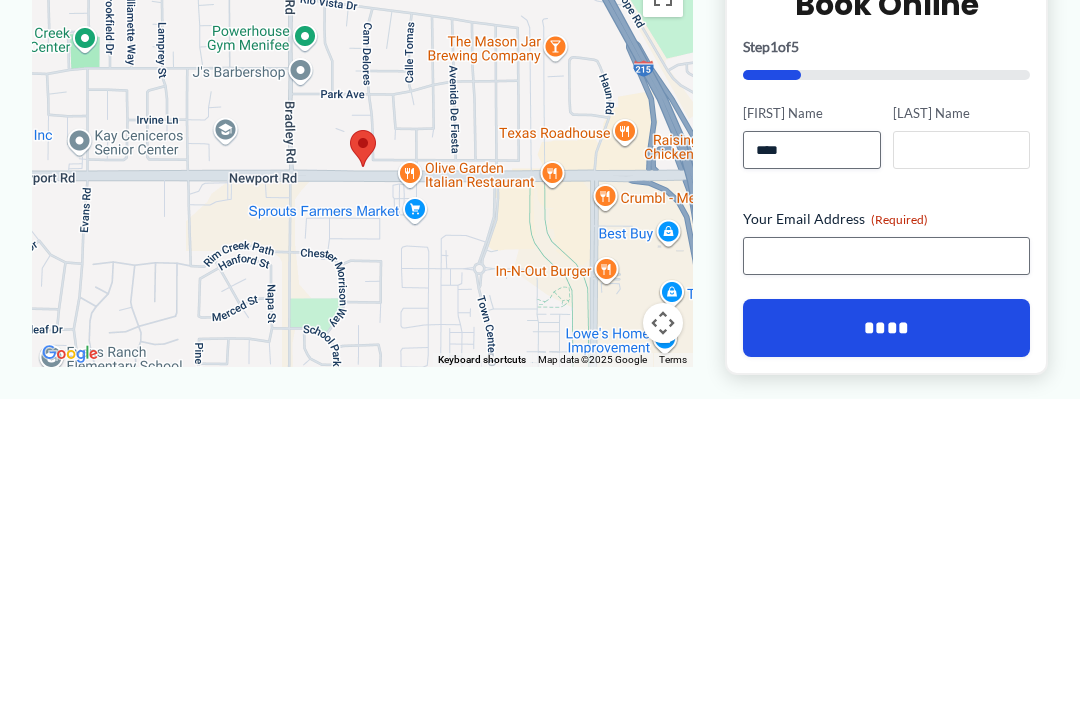 click on "[LAST] Name" at bounding box center [961, 458] 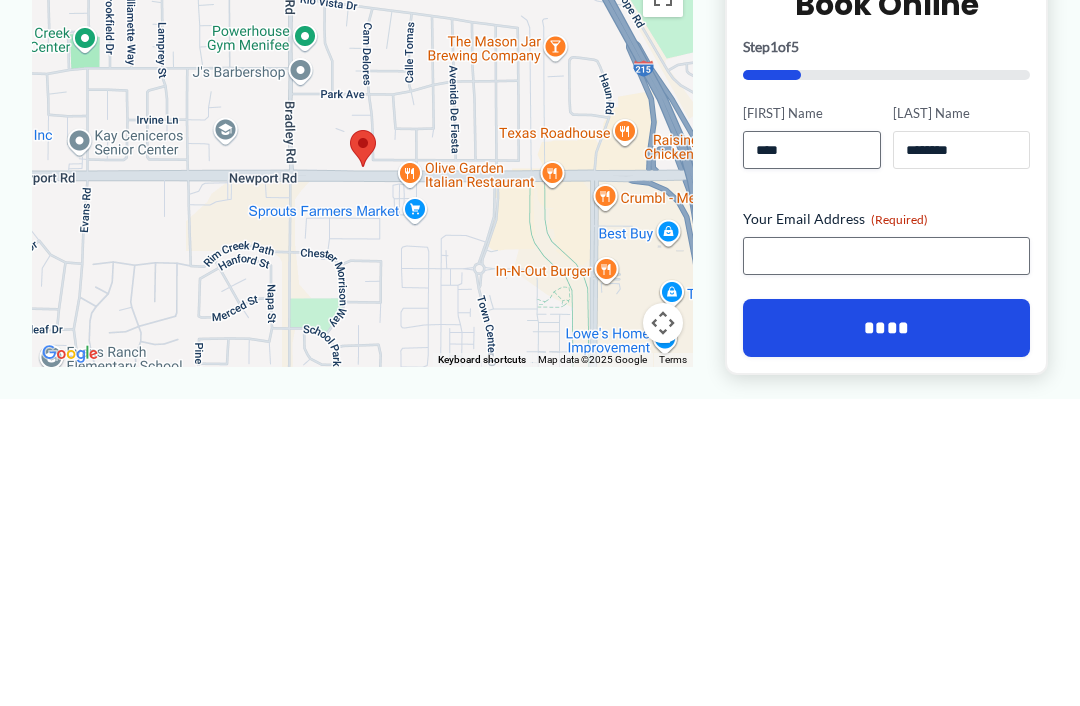 type on "*******" 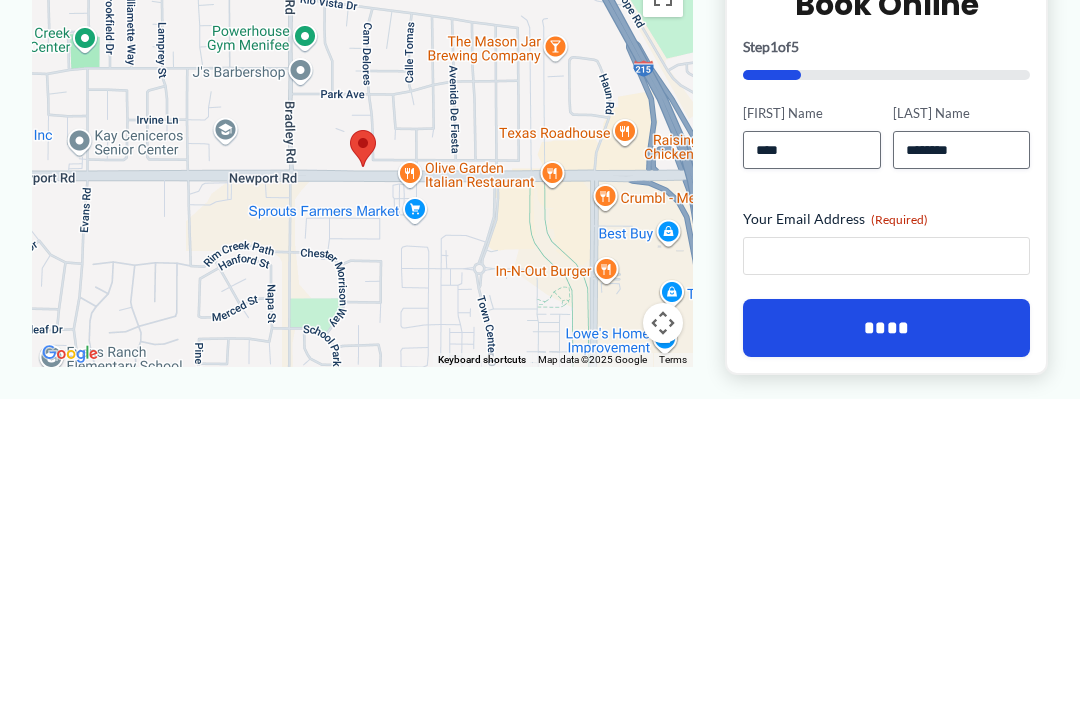 click on "Your [EMAIL] ([REQUIRED])" at bounding box center [886, 564] 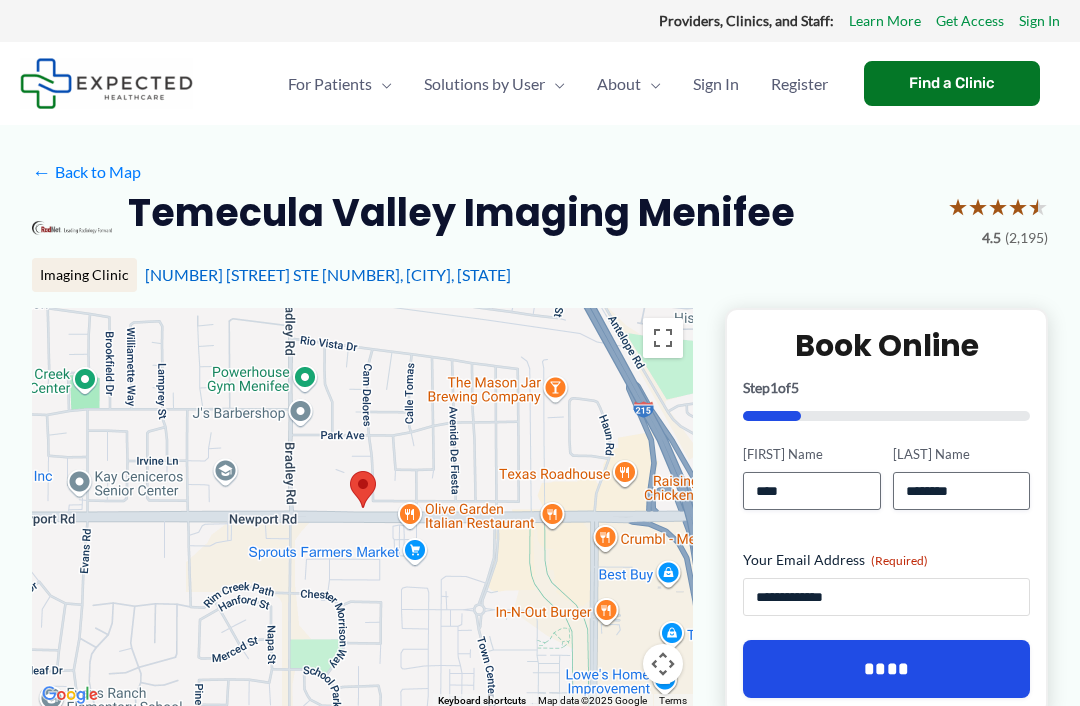 scroll, scrollTop: 0, scrollLeft: 0, axis: both 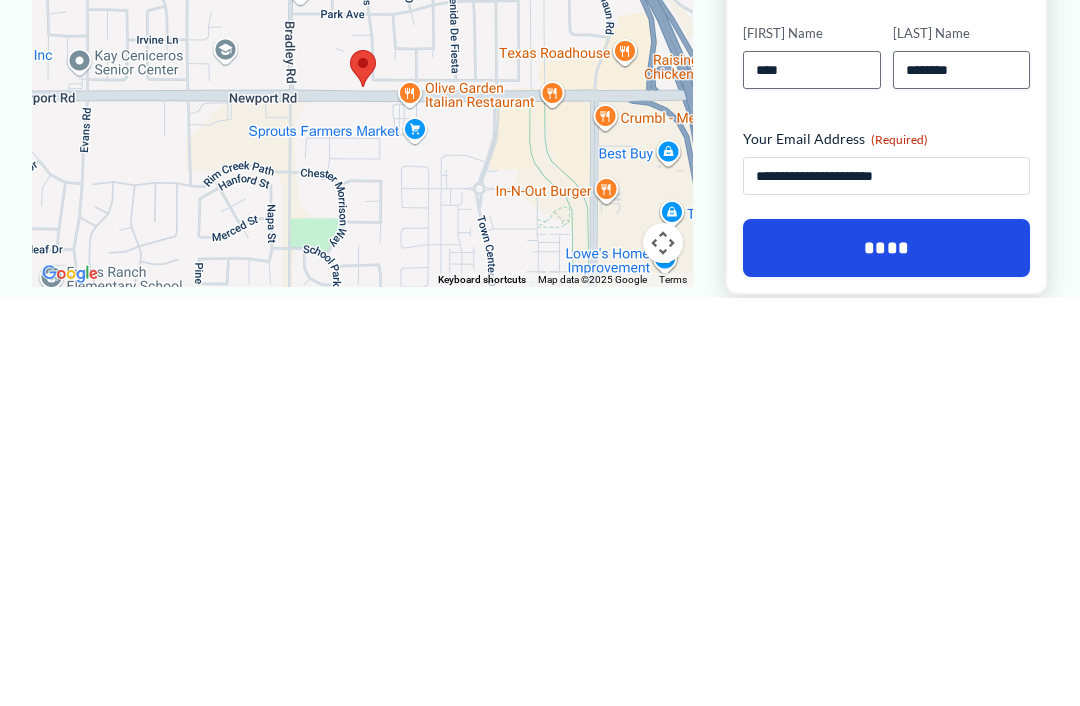 type on "**********" 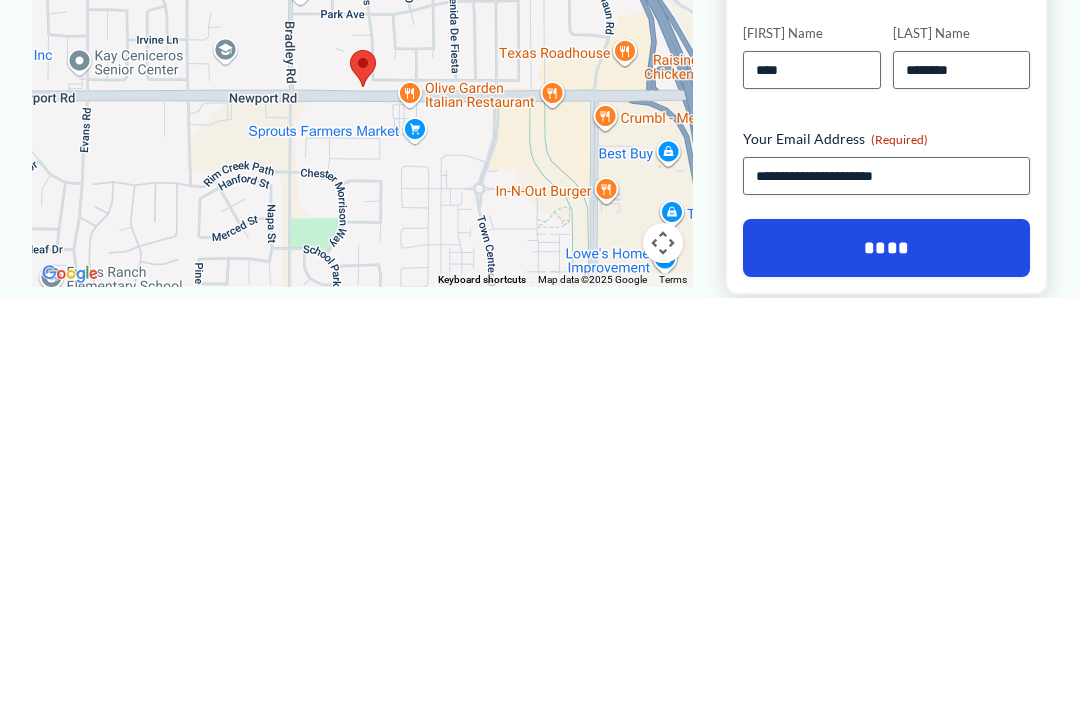 click on "****" at bounding box center (886, 656) 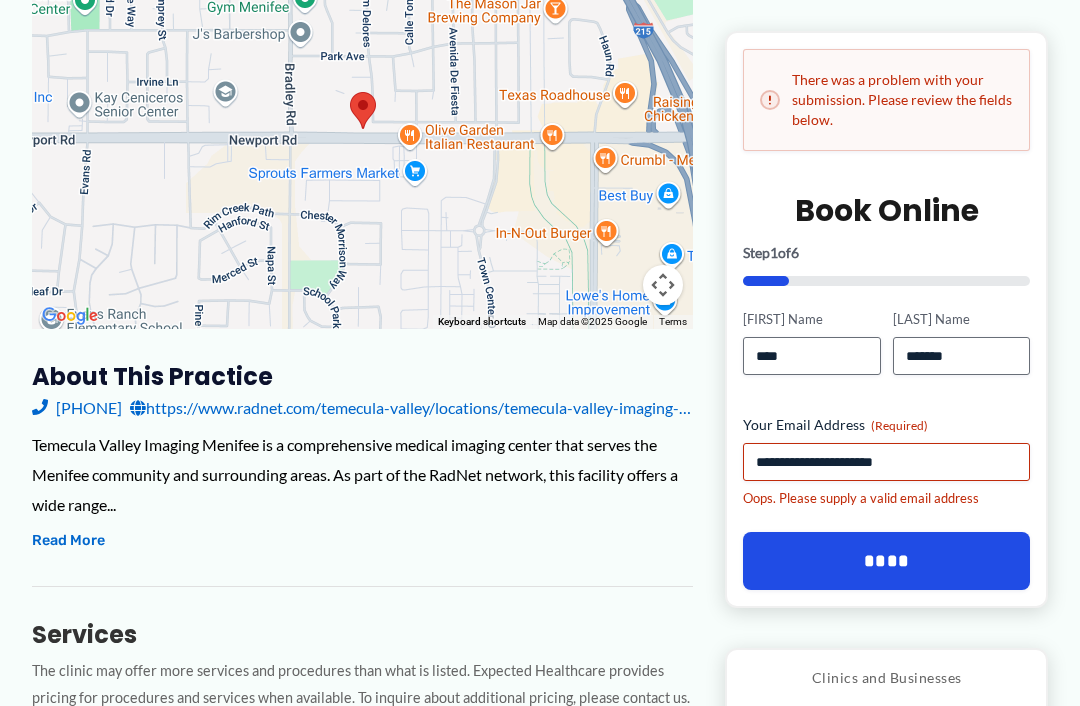 scroll, scrollTop: 372, scrollLeft: 0, axis: vertical 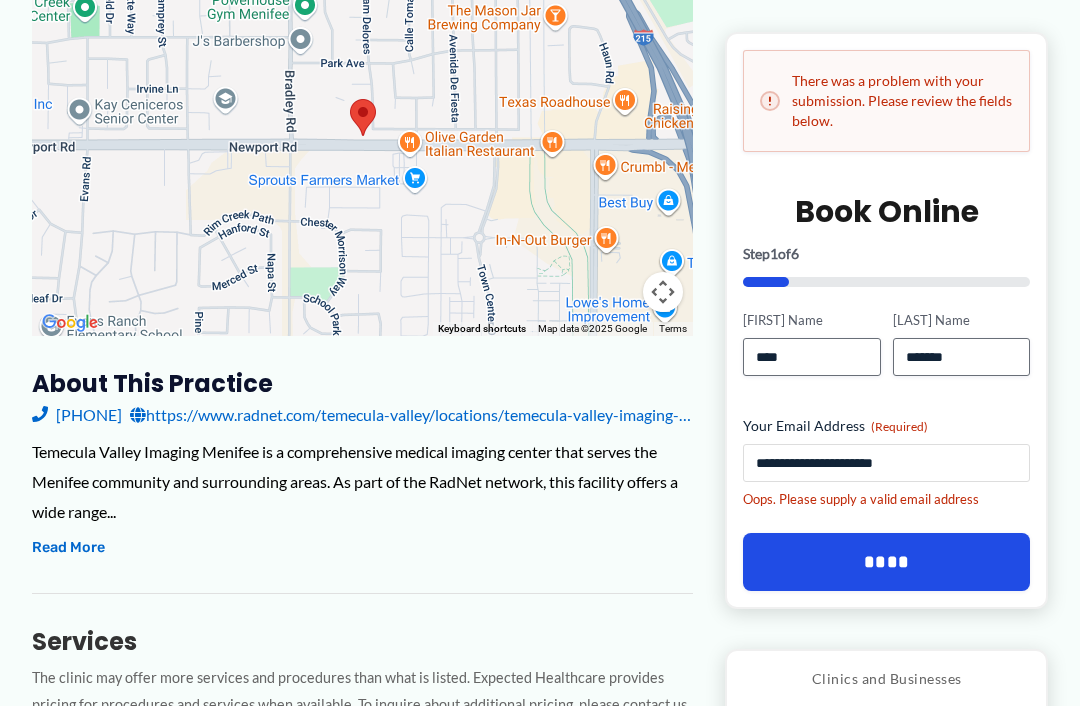 click on "**********" at bounding box center [886, 463] 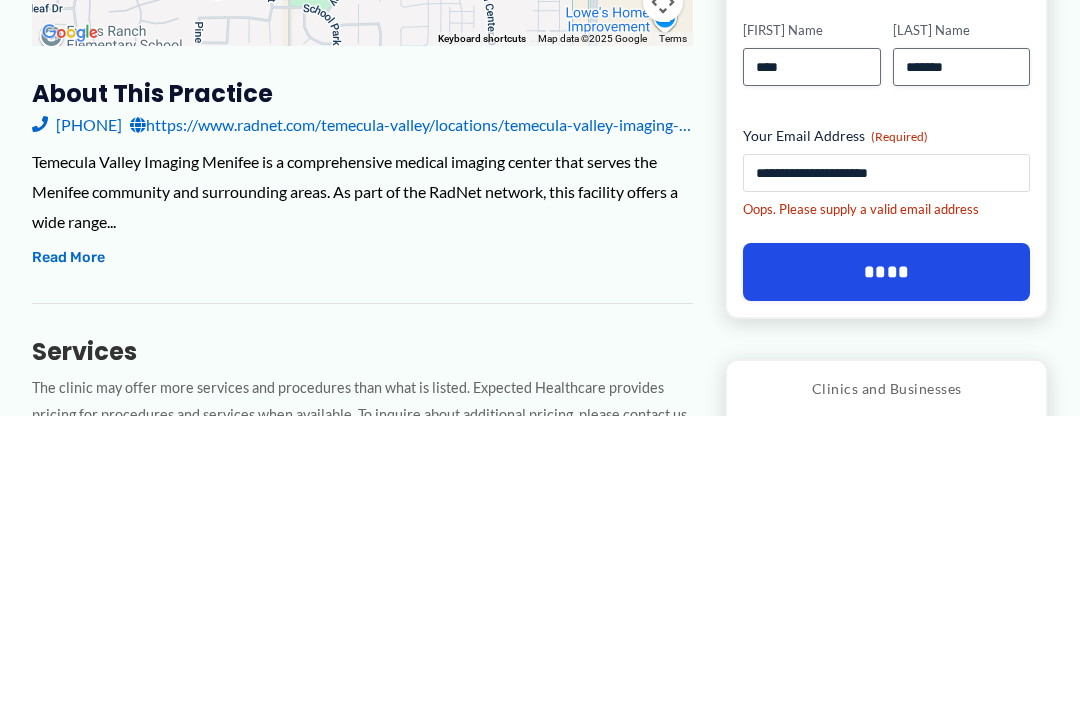 type on "**********" 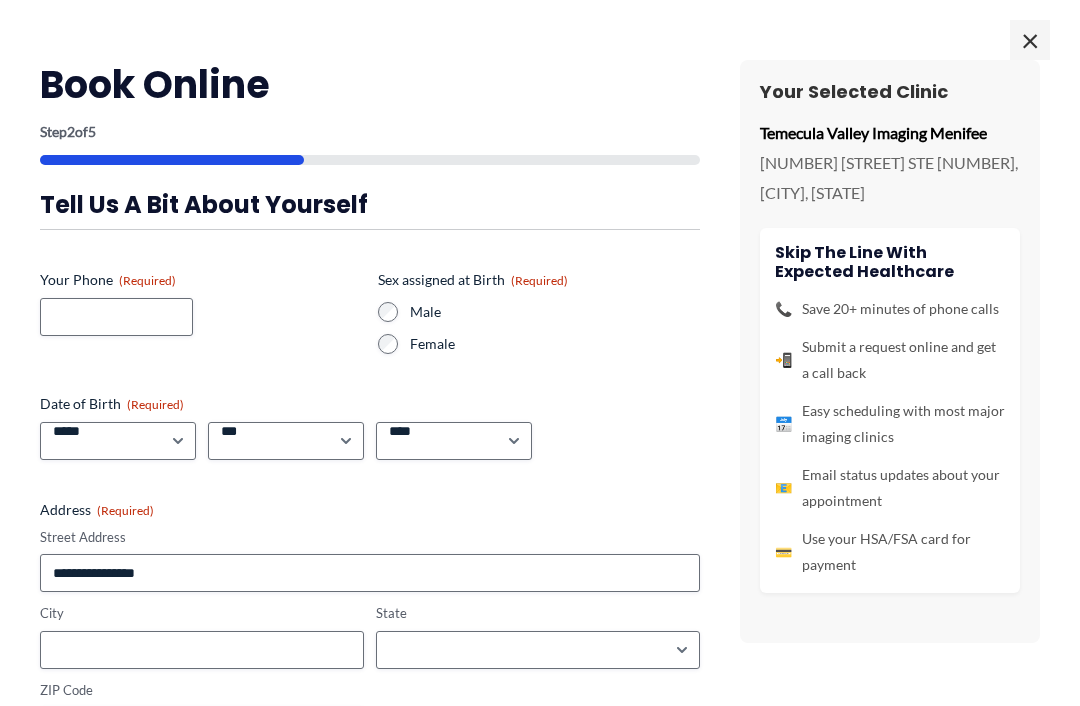 scroll, scrollTop: 622, scrollLeft: 0, axis: vertical 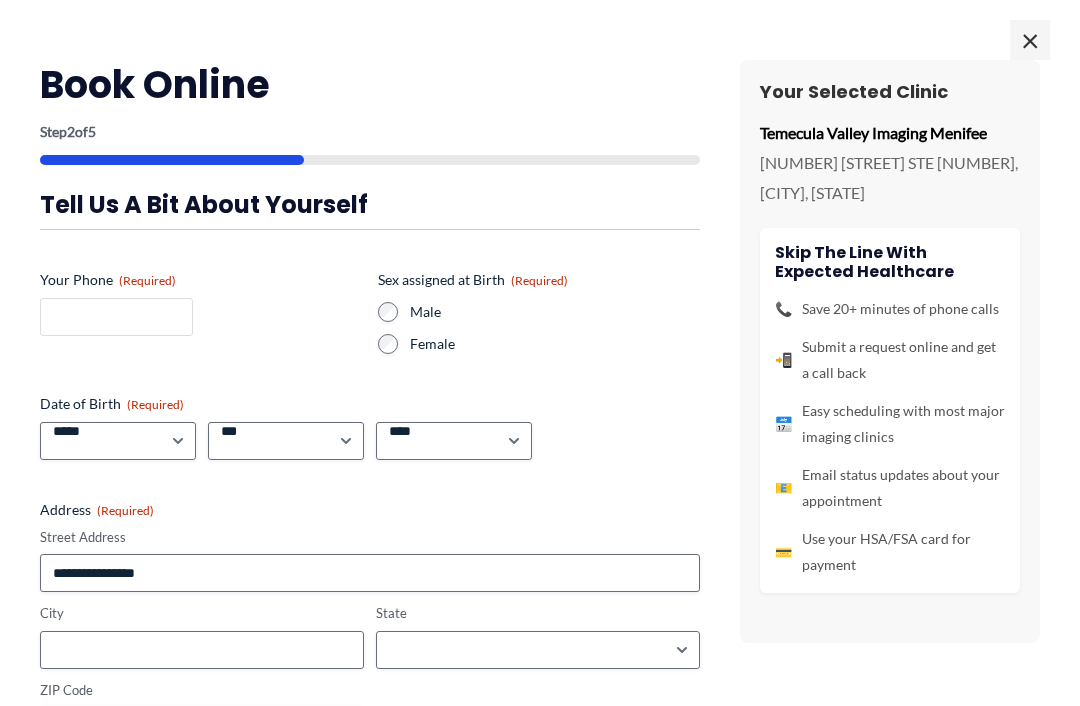 click on "Your Phone (Required)" at bounding box center (116, 317) 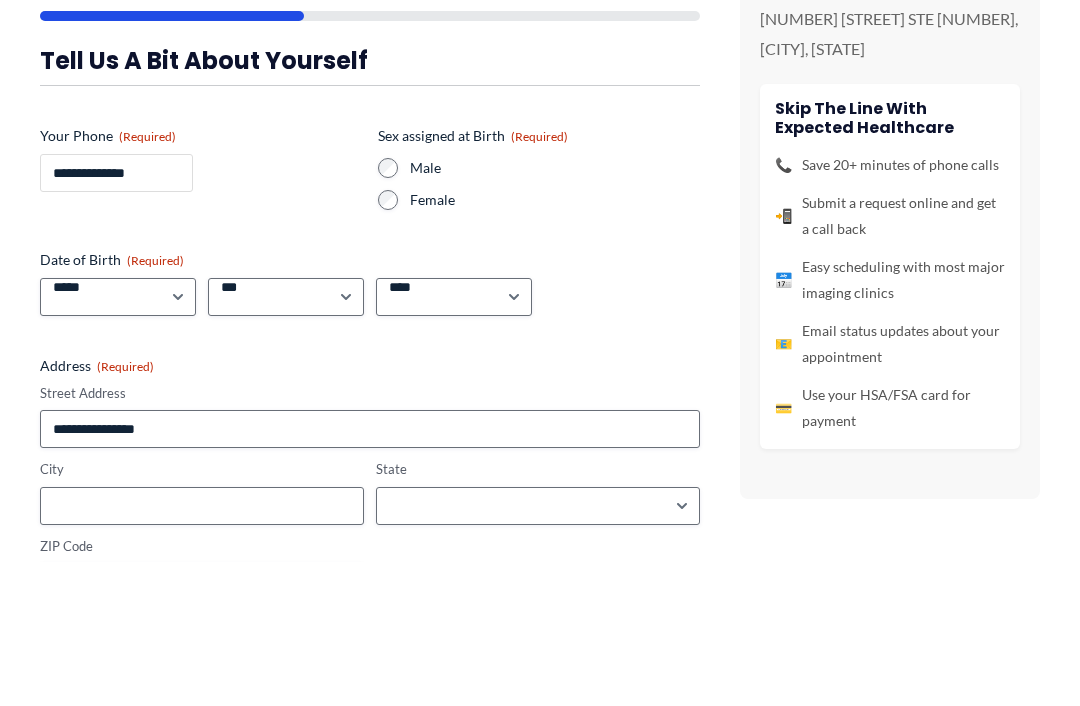 type on "**********" 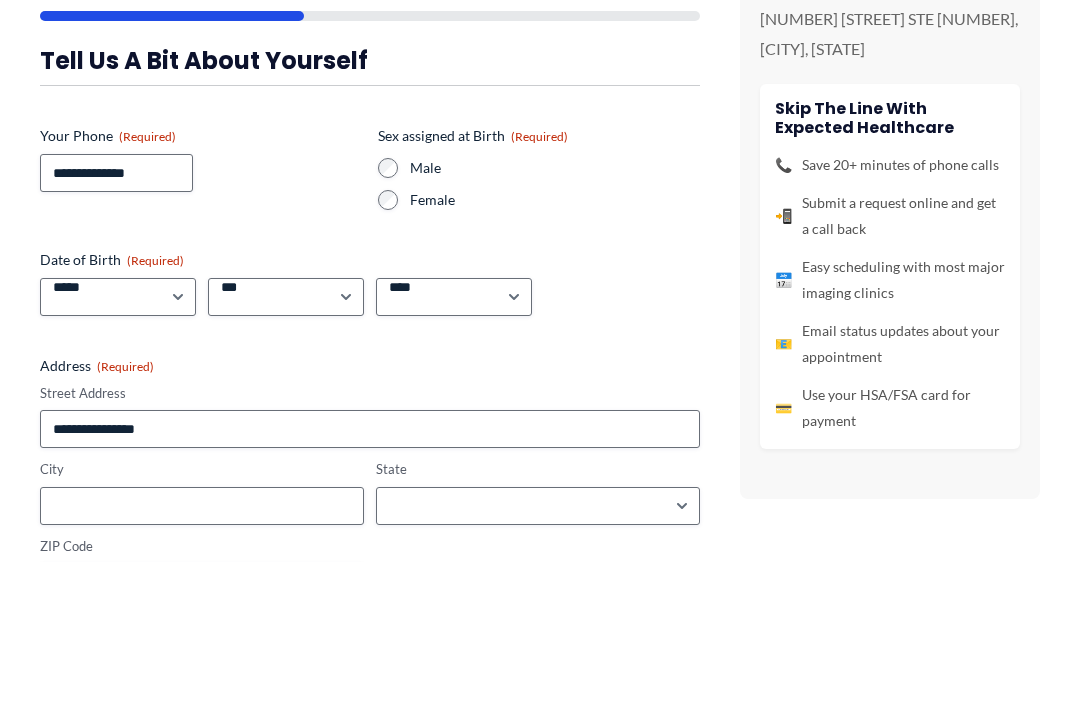 scroll, scrollTop: 766, scrollLeft: 0, axis: vertical 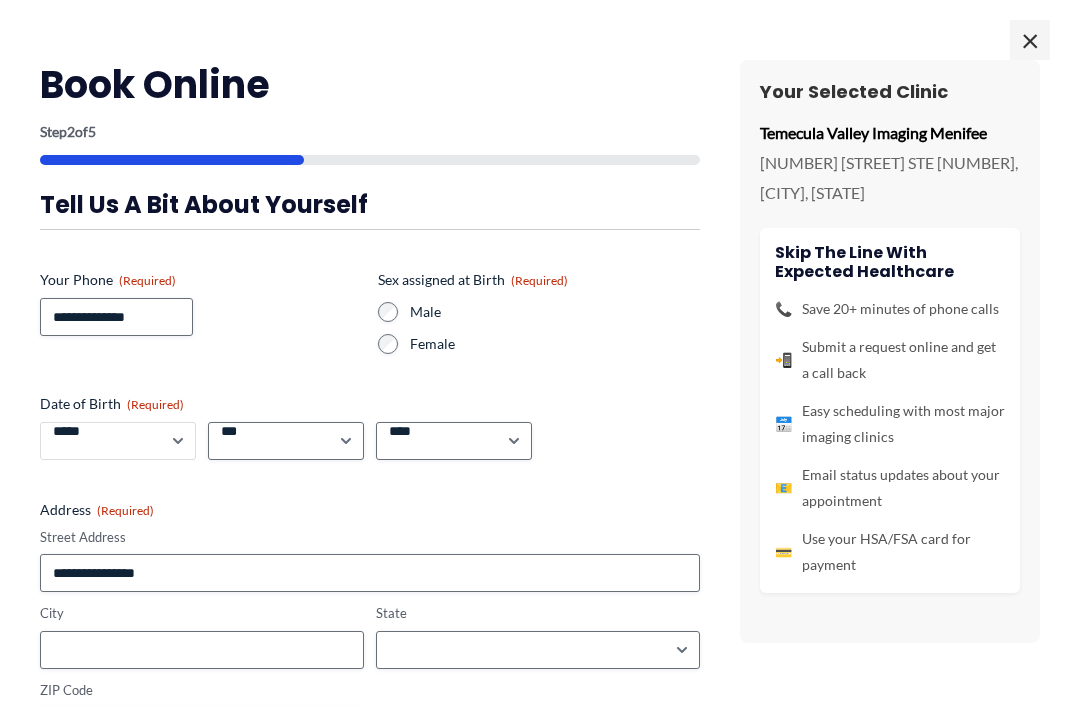 click on "***** * * * * * * * * * ** ** **" at bounding box center (118, 441) 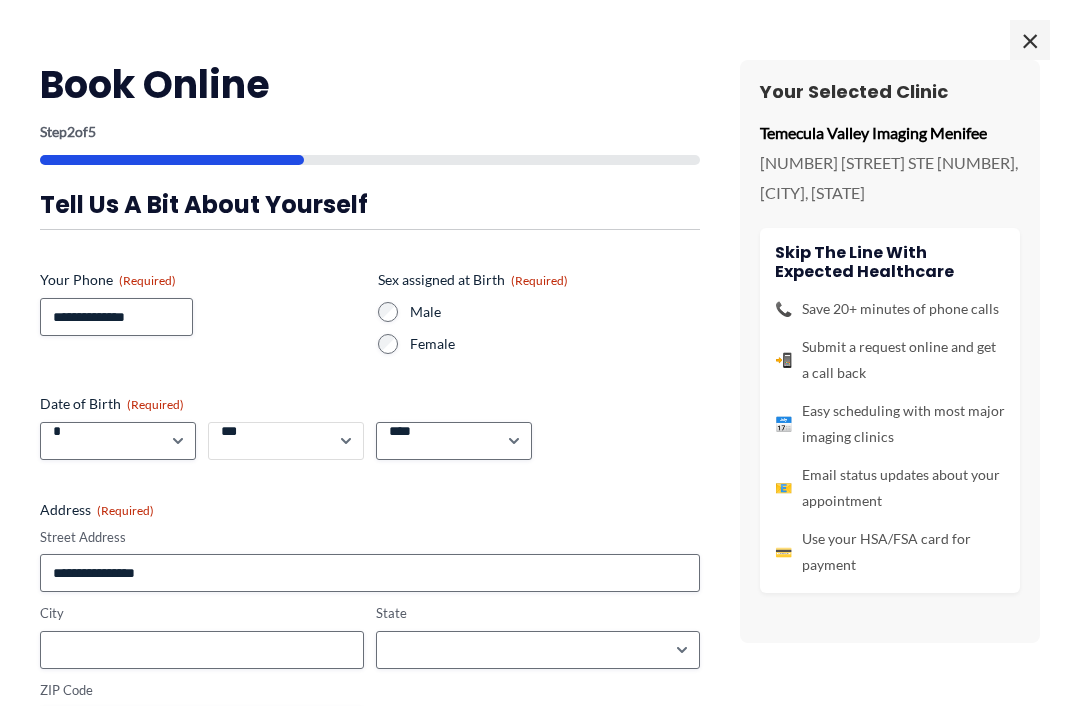 click on "*** * * * * * * * * * ** ** ** ** ** ** ** ** ** ** ** ** ** ** ** ** ** ** ** ** ** **" at bounding box center (286, 441) 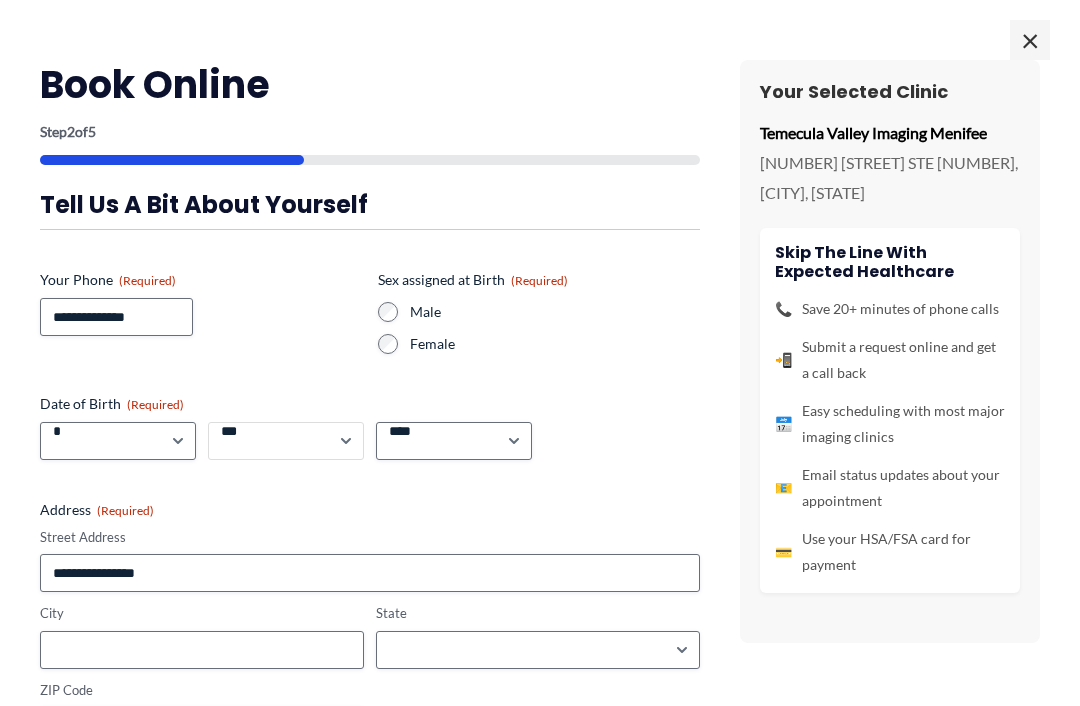 select on "*" 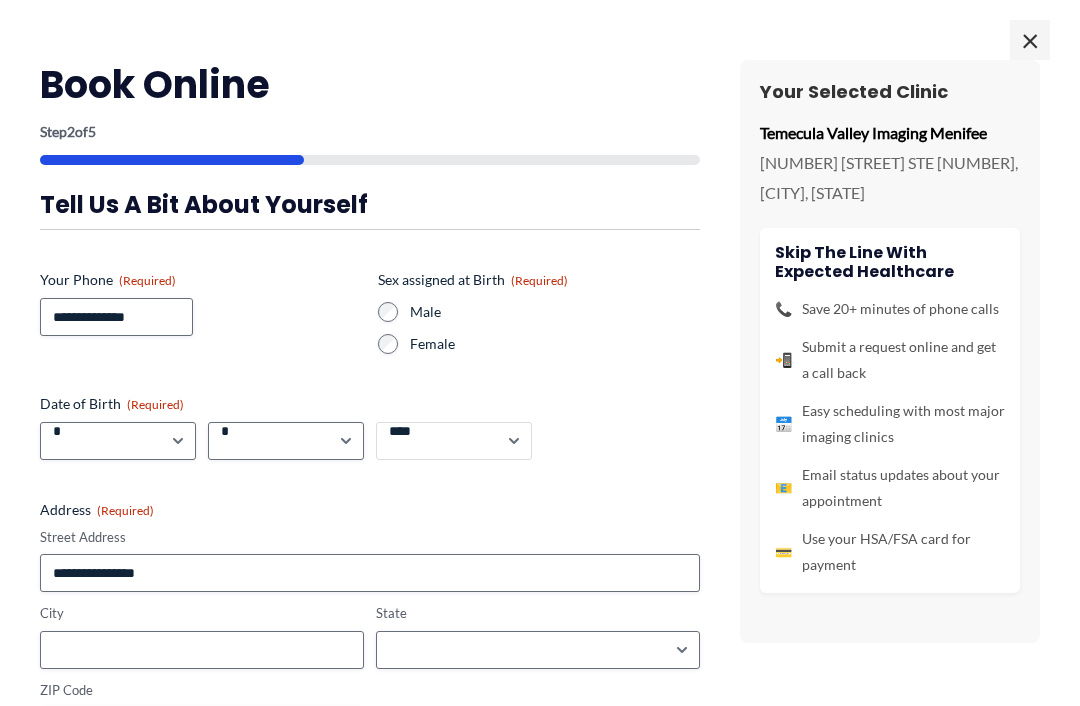 click on "**** **** **** **** **** **** **** **** **** **** **** **** **** **** **** **** **** **** **** **** **** **** **** **** **** **** **** **** **** **** **** **** **** **** **** **** **** **** **** **** **** **** **** **** **** **** **** **** **** **** **** **** **** **** **** **** **** **** **** **** **** **** **** **** **** **** **** **** **** **** **** **** **** **** **** **** **** **** **** **** **** **** **** **** **** **** **** **** **** **** **** **** **** **** **** **** **** **** **** **** **** **** **** **** **** **** **** ****" at bounding box center [454, 441] 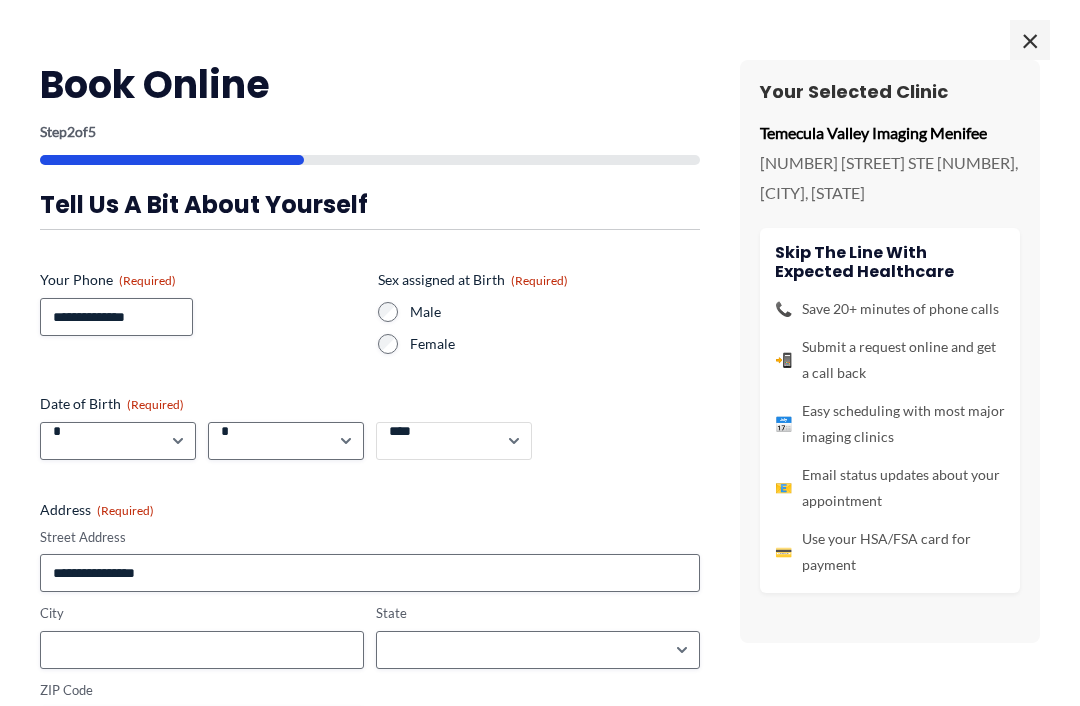 select on "****" 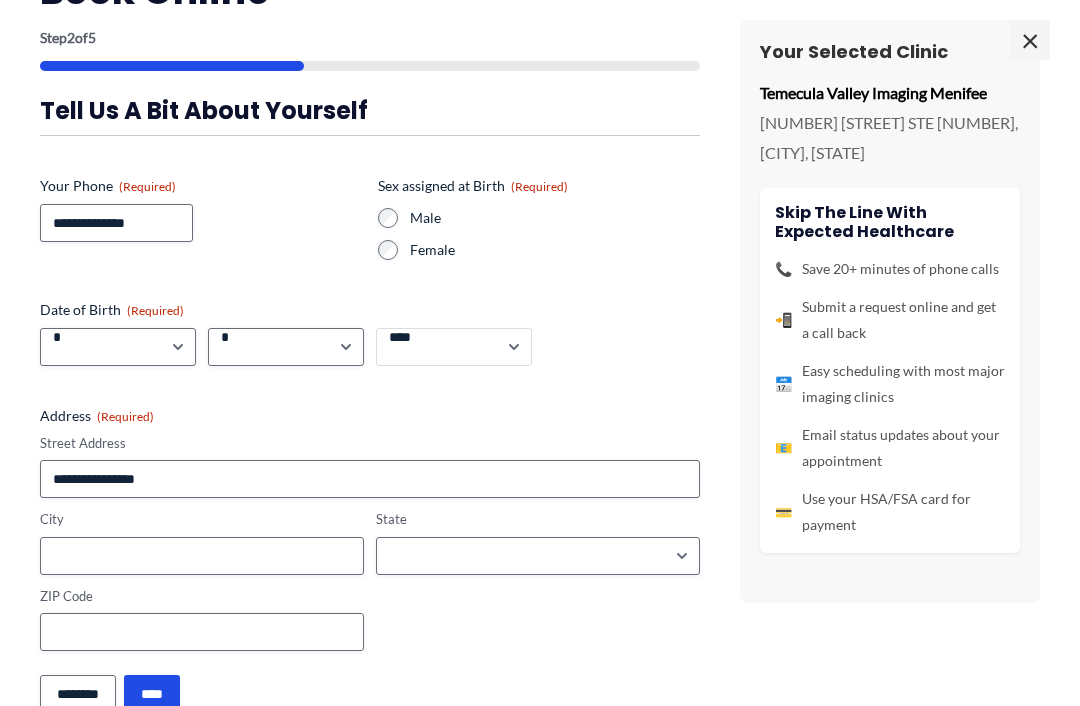 scroll, scrollTop: 93, scrollLeft: 0, axis: vertical 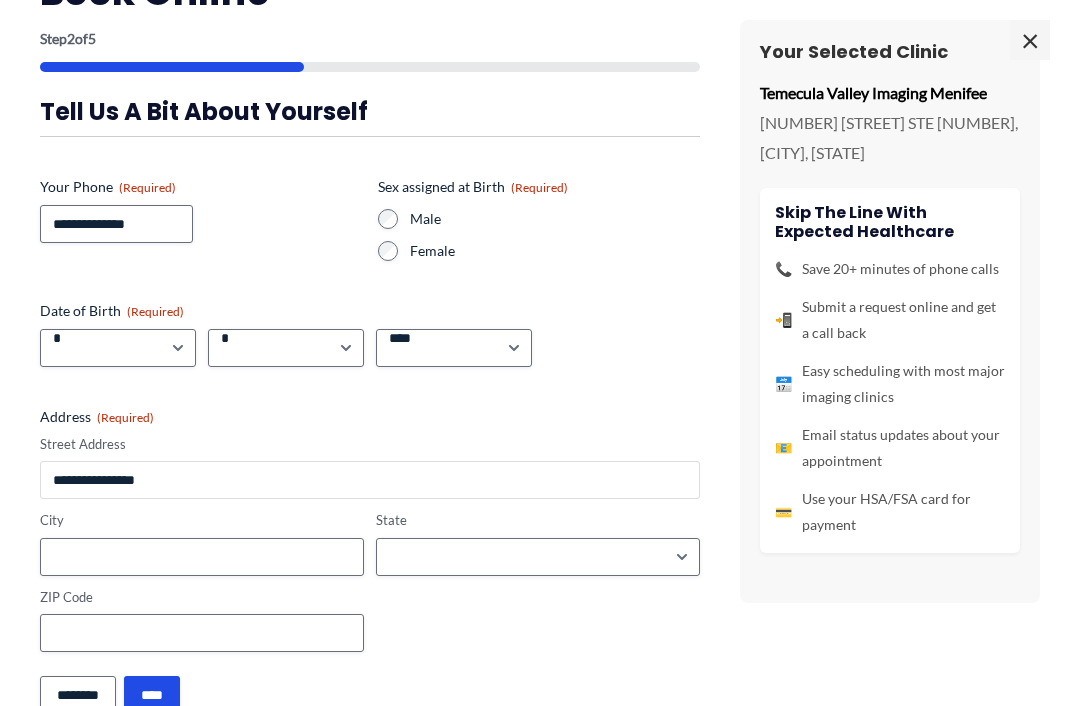 click on "Street Address" at bounding box center (370, 480) 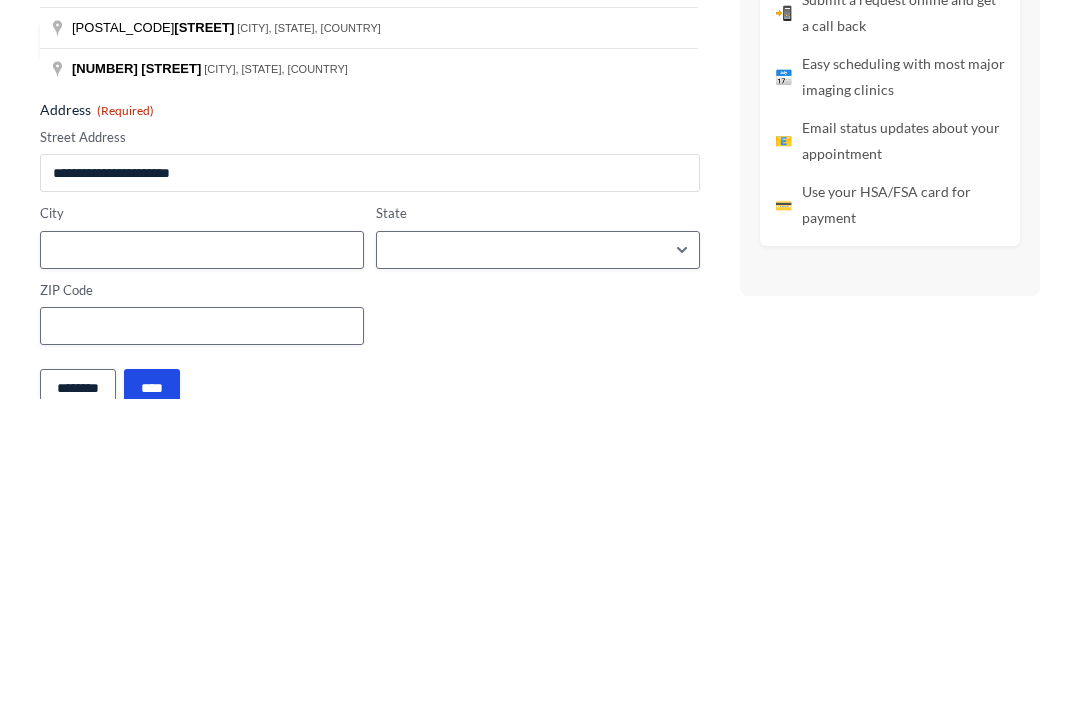 type on "**********" 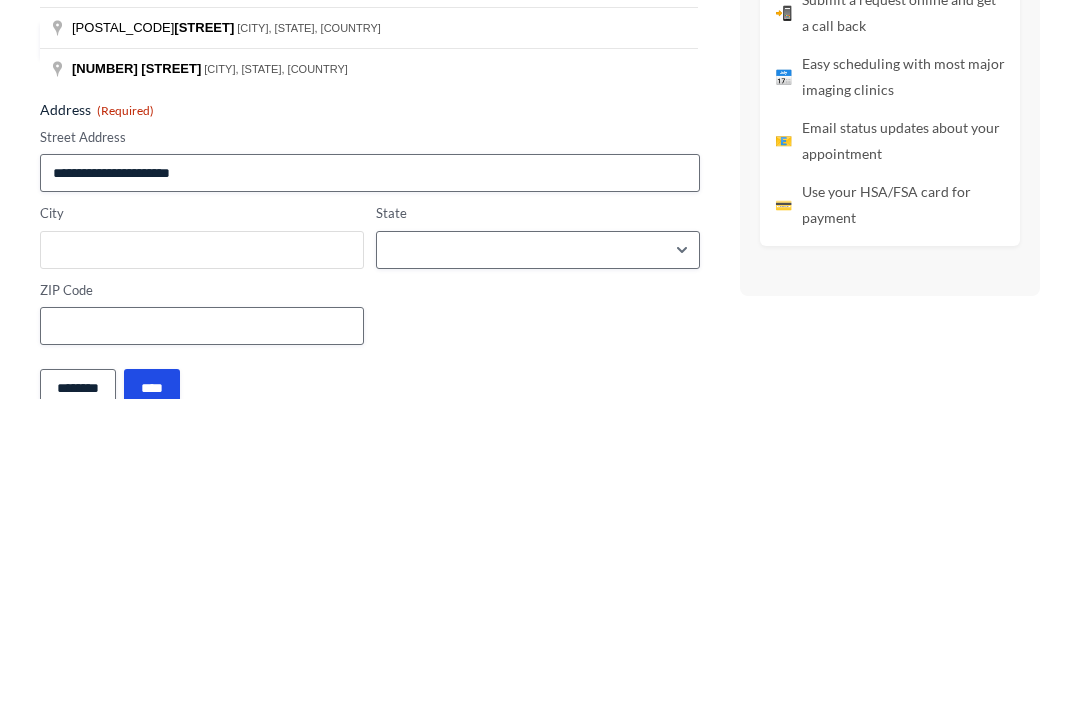 click on "City" at bounding box center [202, 557] 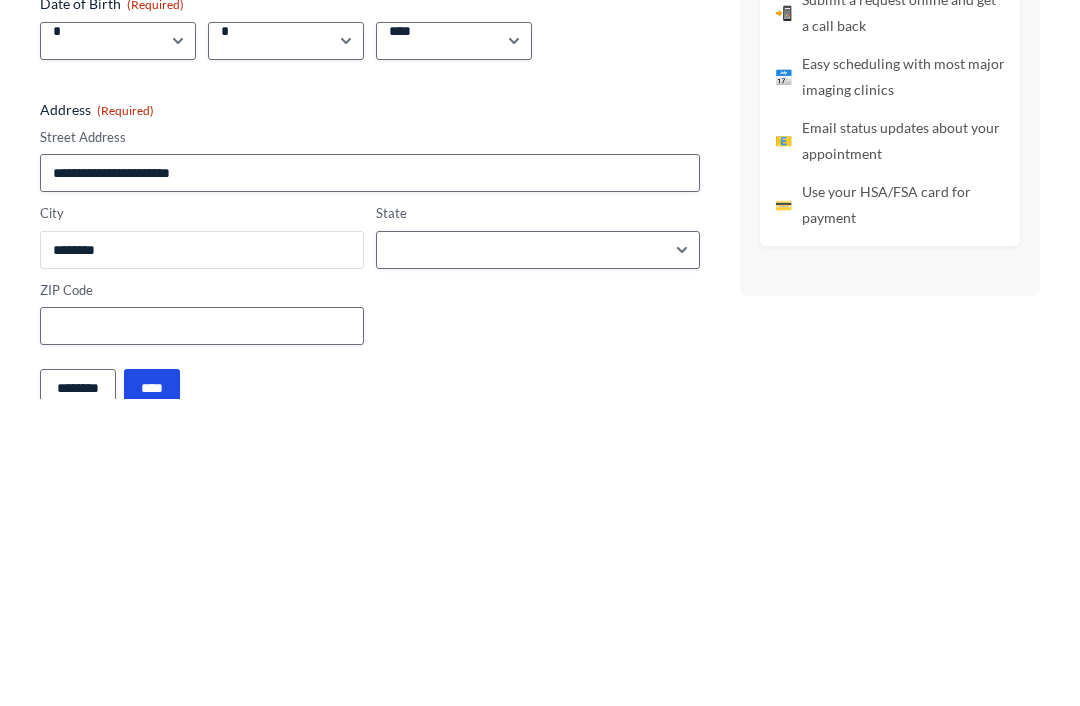 type on "*******" 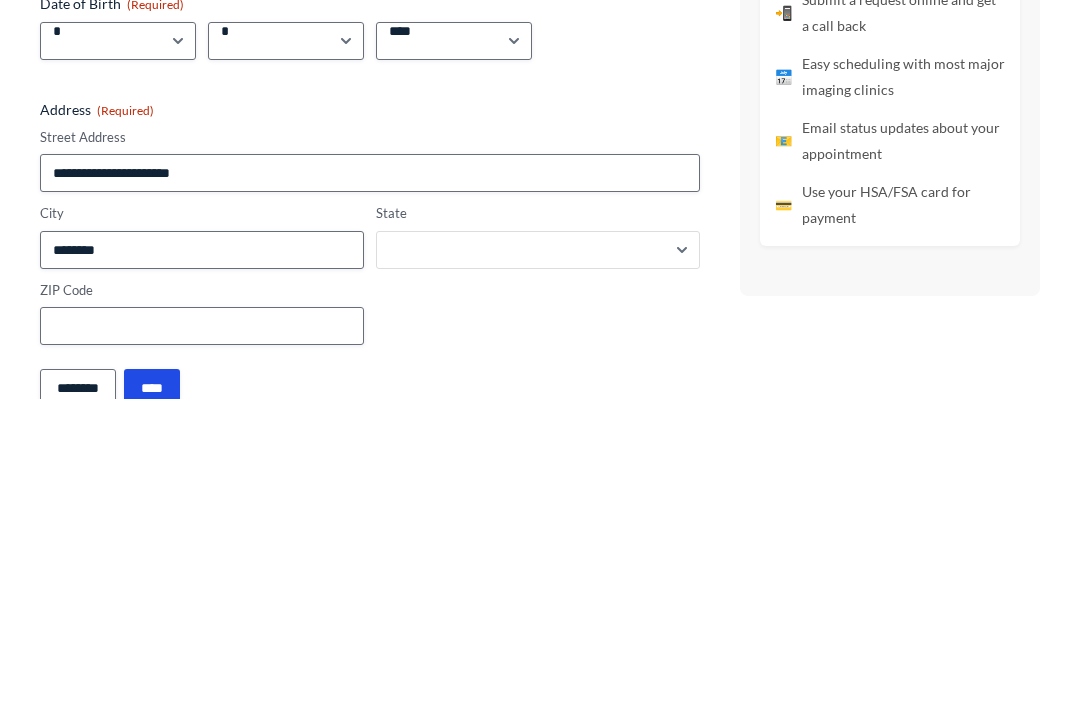 click on "**********" at bounding box center (538, 557) 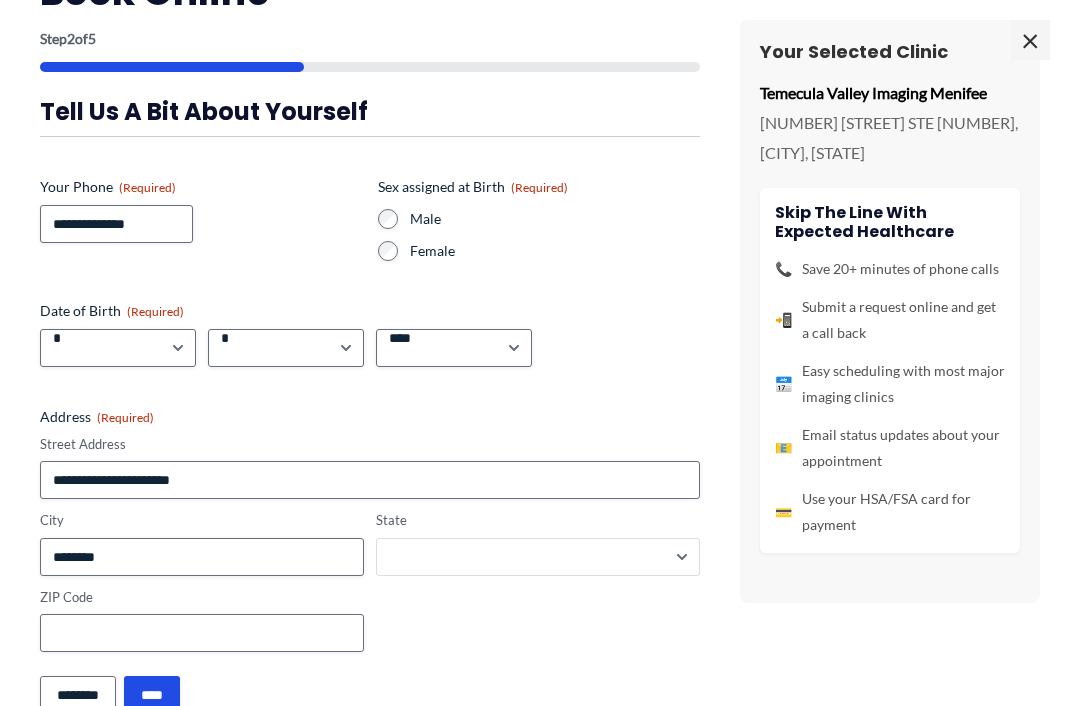select on "**********" 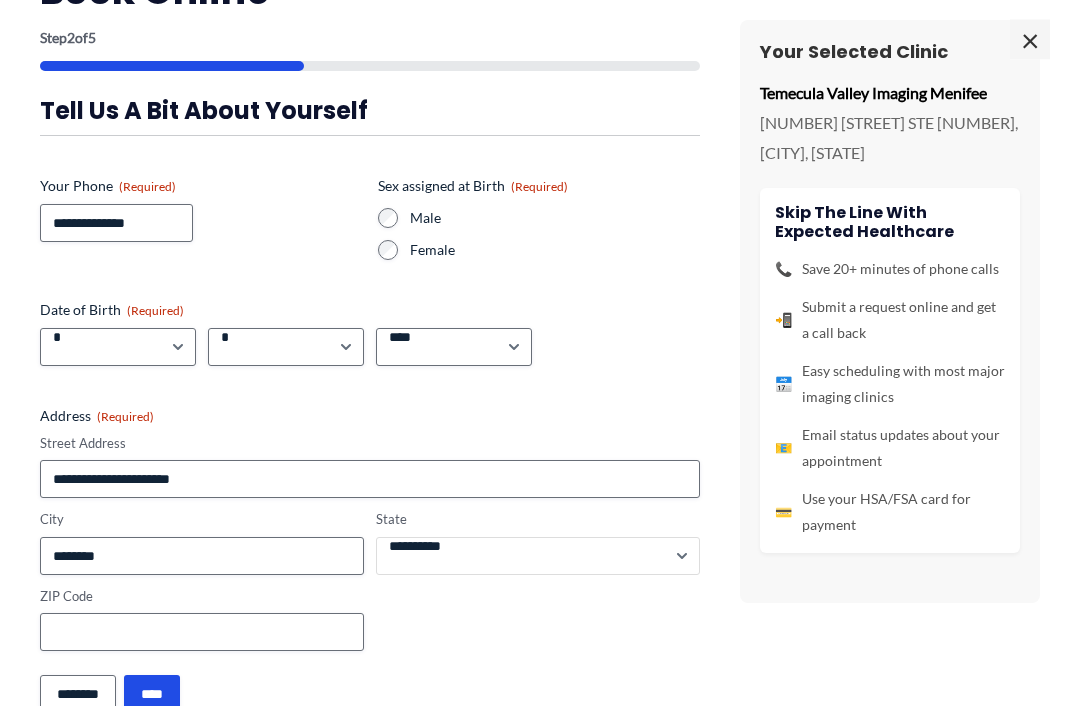 scroll, scrollTop: 1181, scrollLeft: 0, axis: vertical 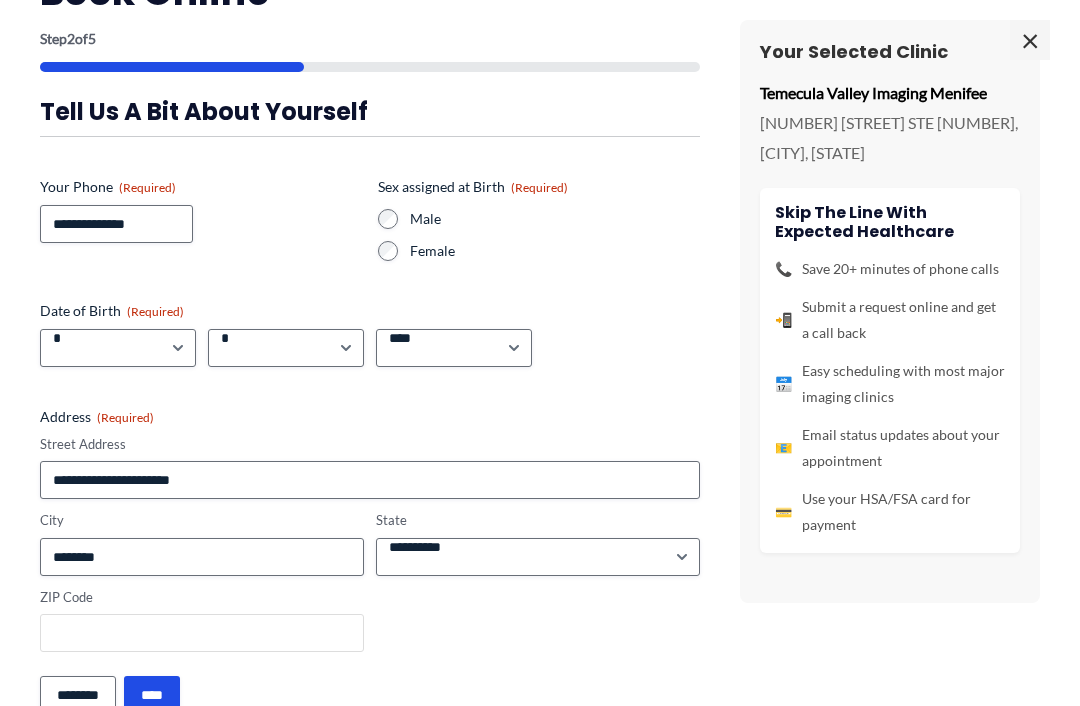 click on "ZIP Code" at bounding box center (202, 633) 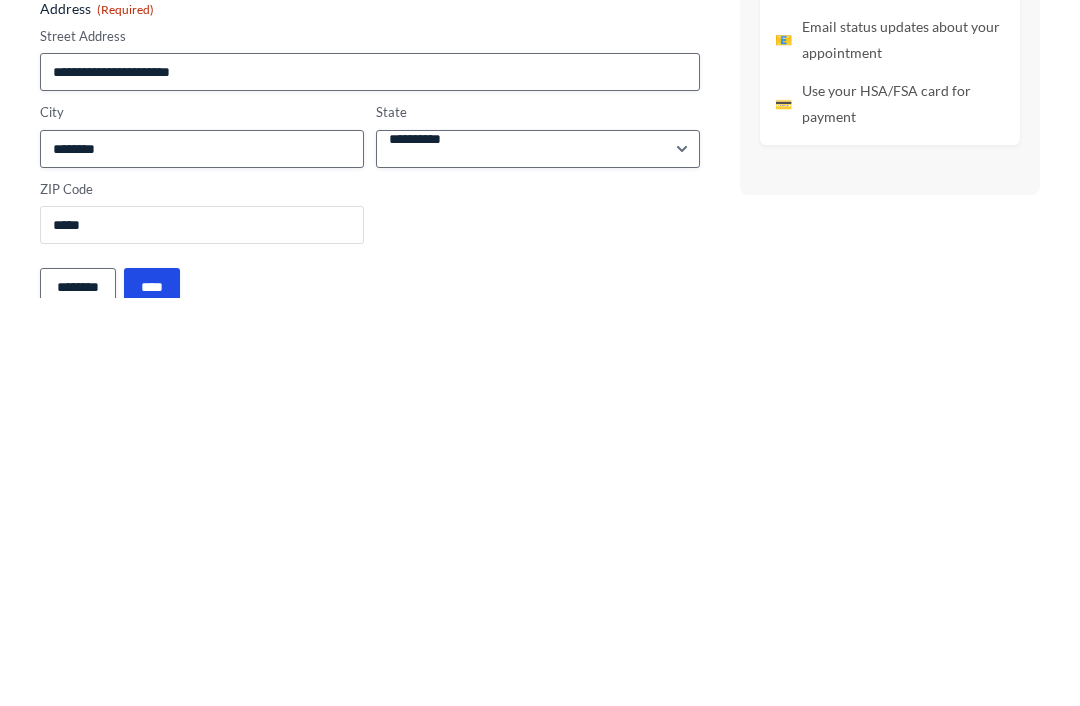 type on "*****" 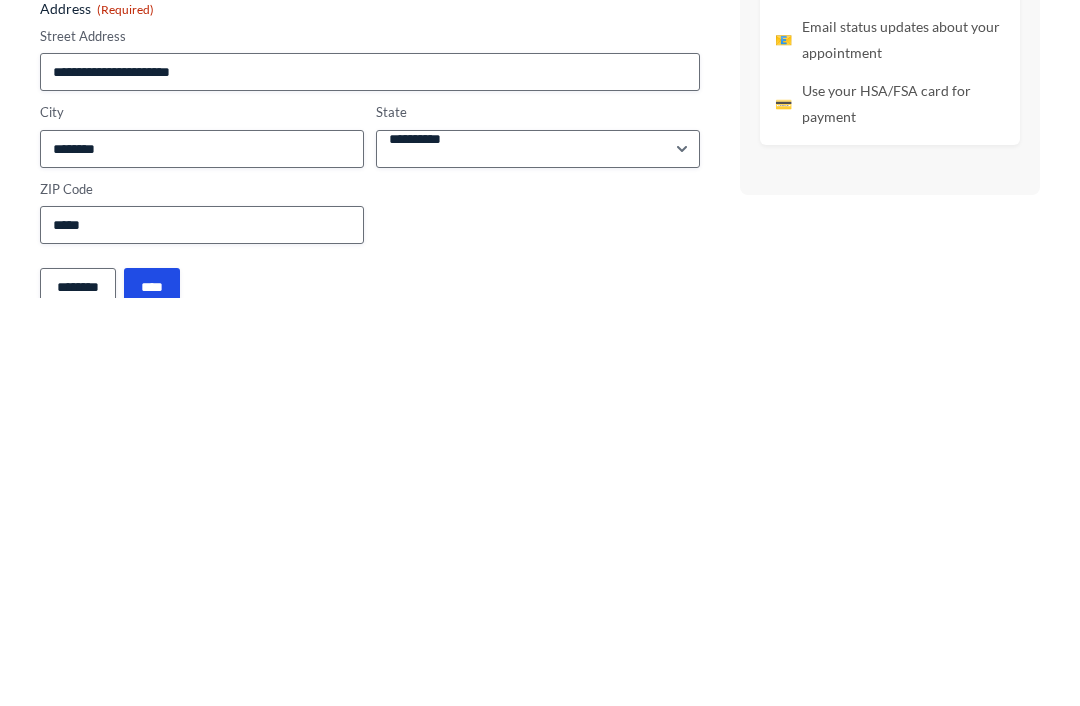 click on "****" at bounding box center (152, 695) 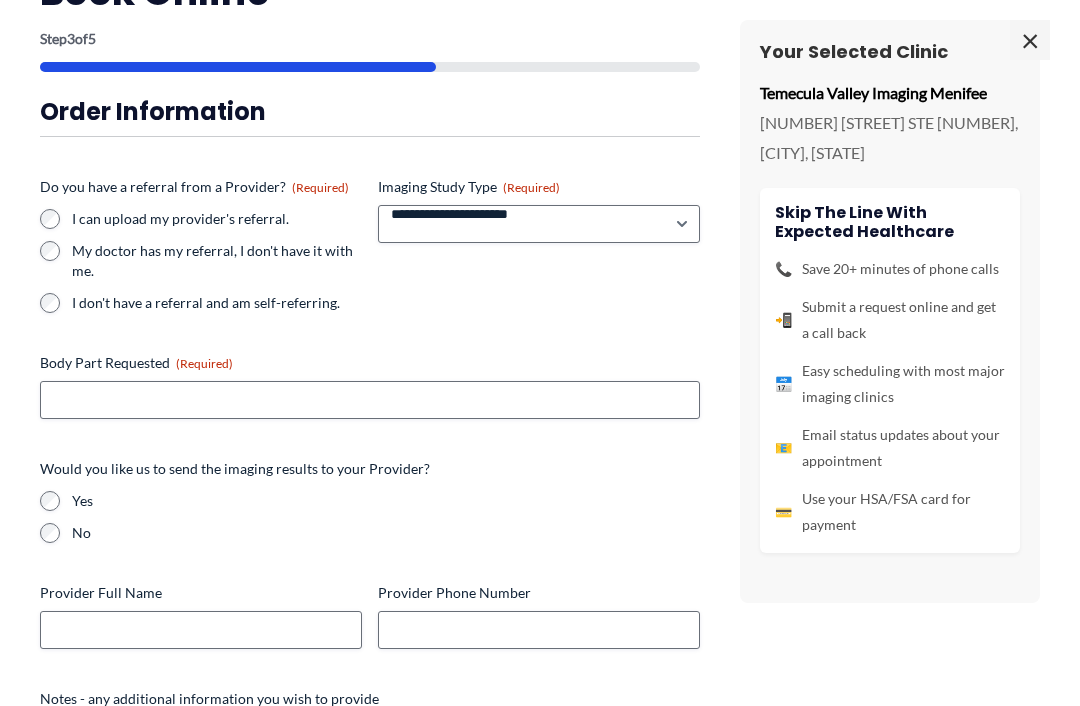 scroll, scrollTop: 1507, scrollLeft: 0, axis: vertical 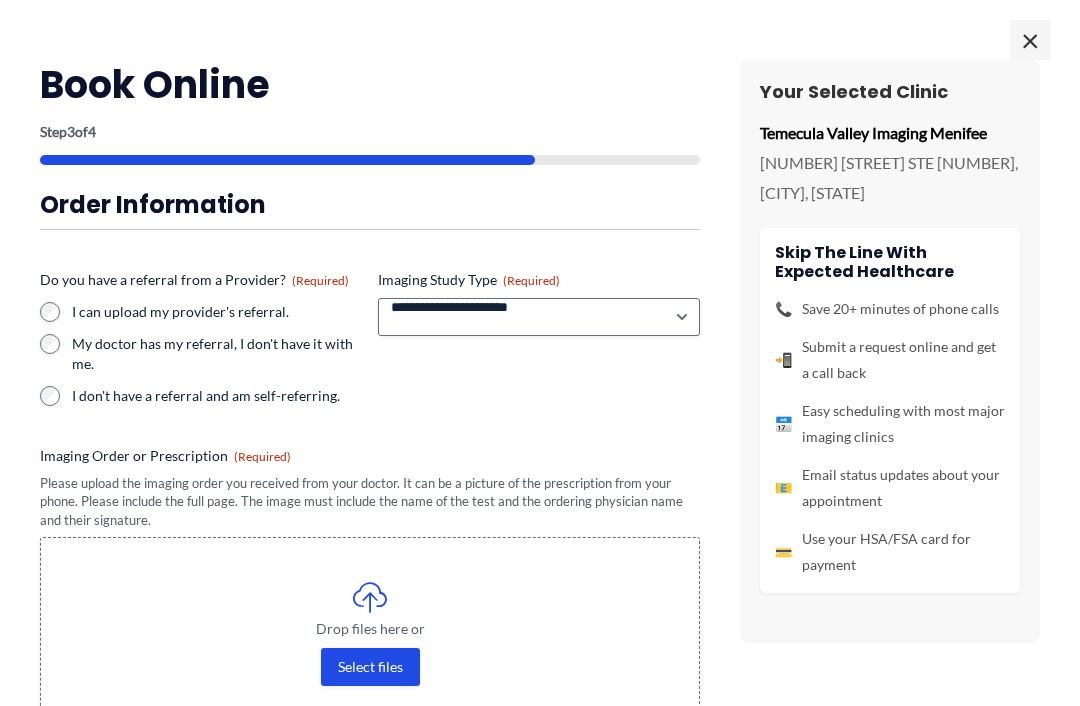 click on "My doctor has my referral, I don't have it with me." at bounding box center [201, 354] 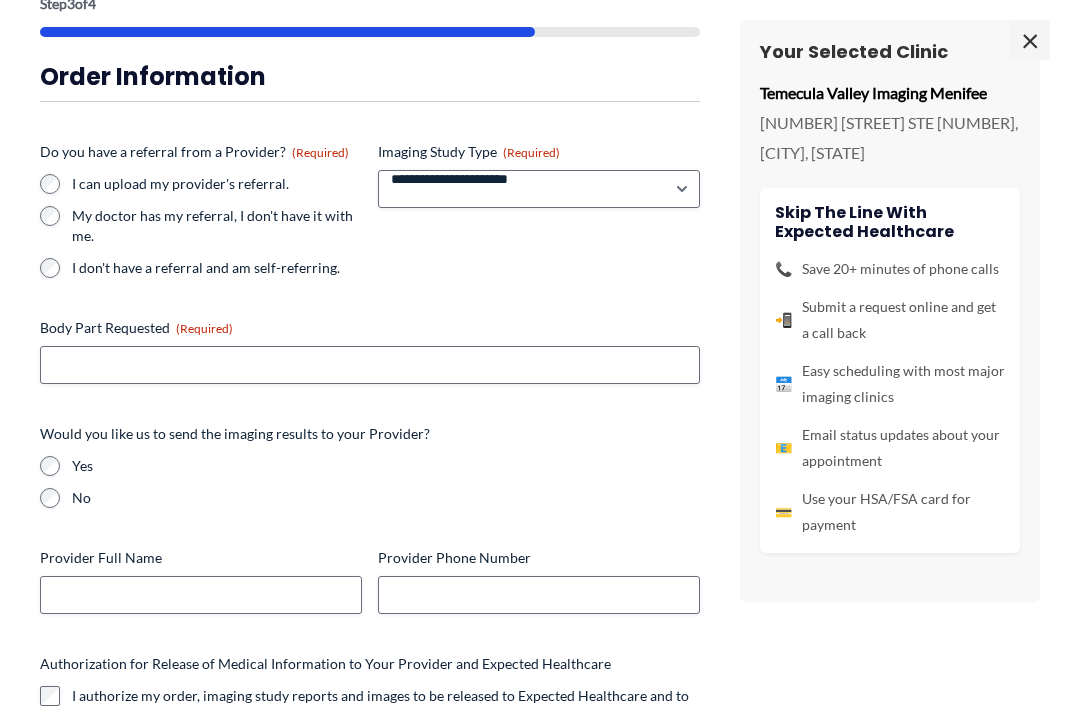 scroll, scrollTop: 131, scrollLeft: 0, axis: vertical 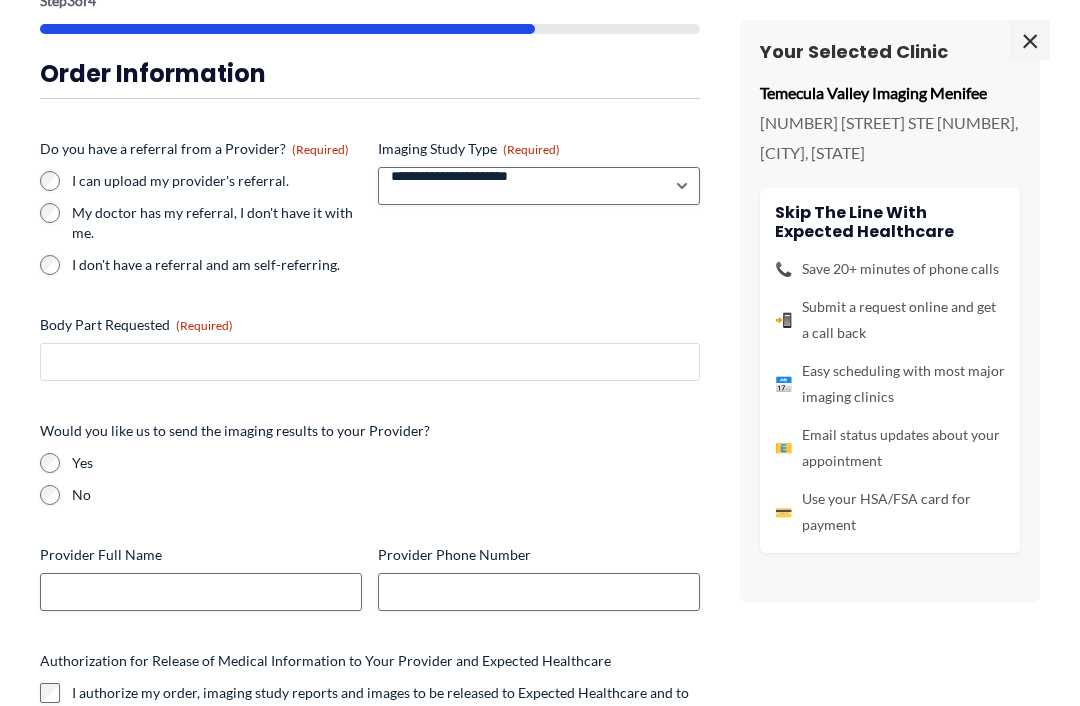 click on "Body Part Requested (Required)" at bounding box center [370, 362] 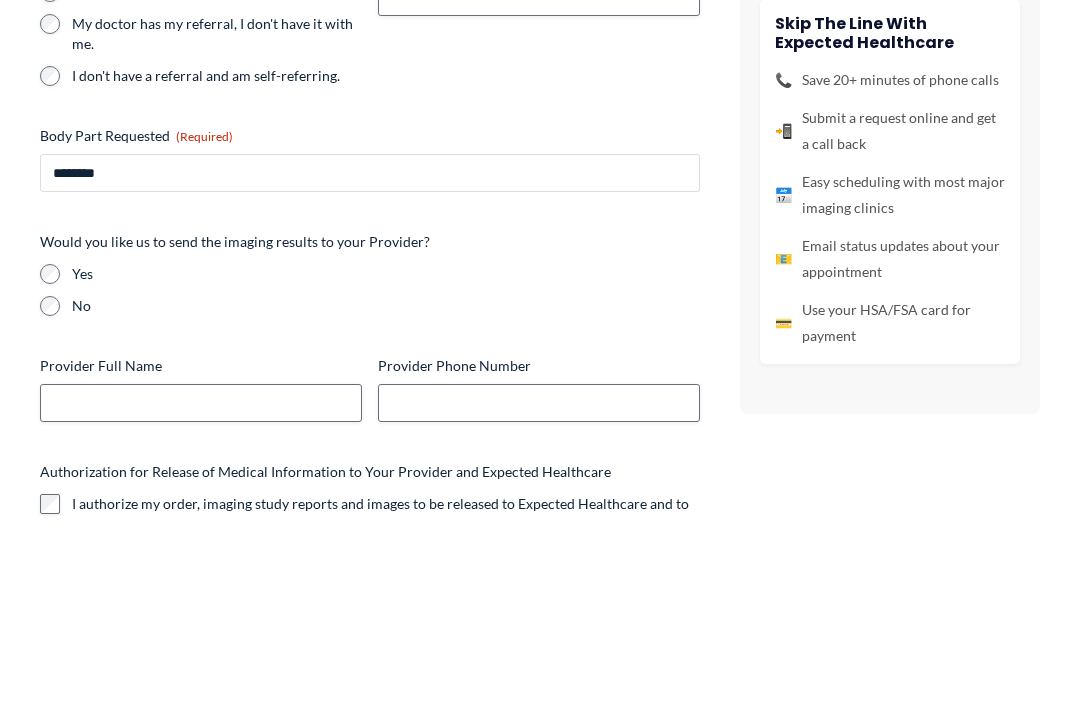 type on "*******" 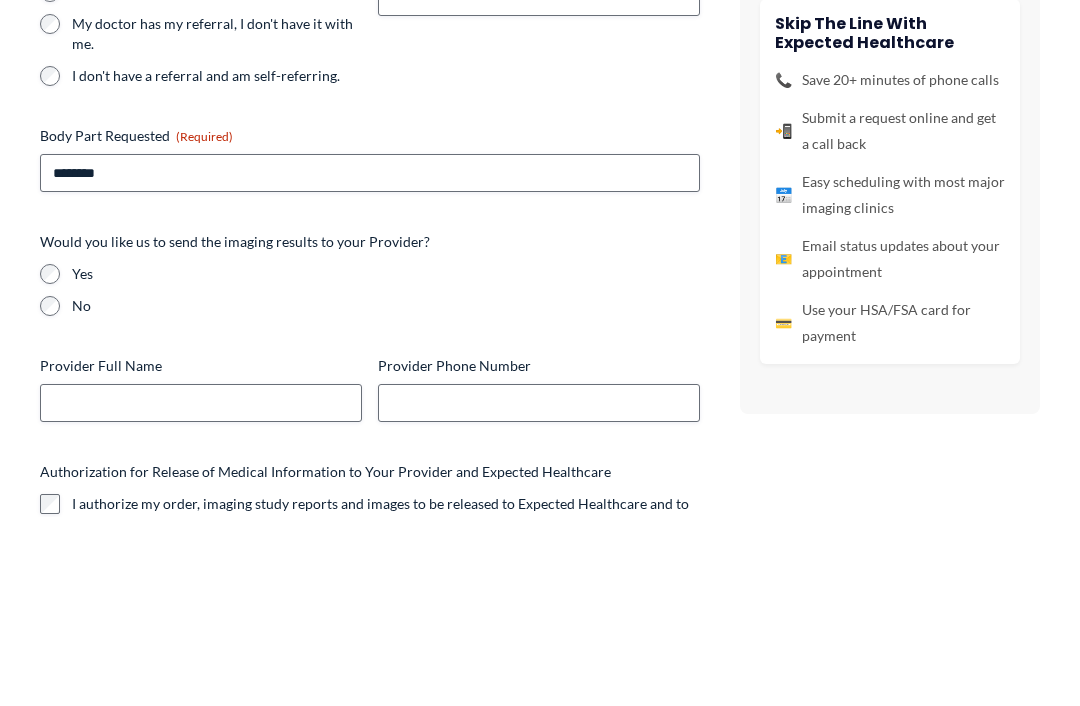 click on "Yes" at bounding box center [370, 463] 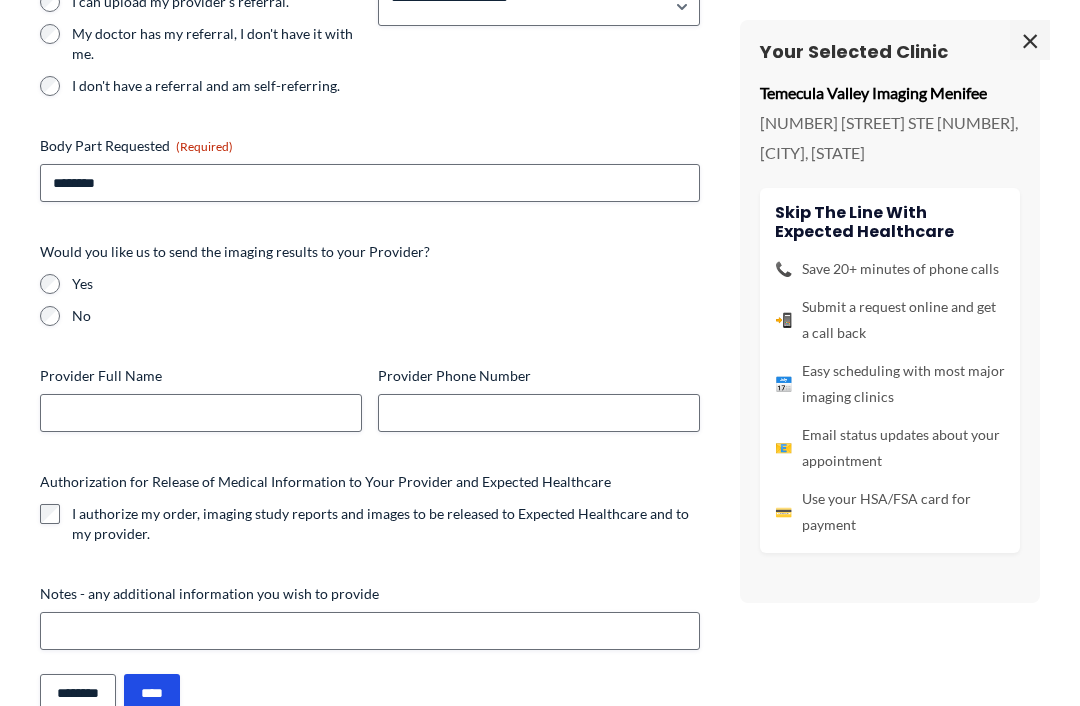 scroll, scrollTop: 309, scrollLeft: 0, axis: vertical 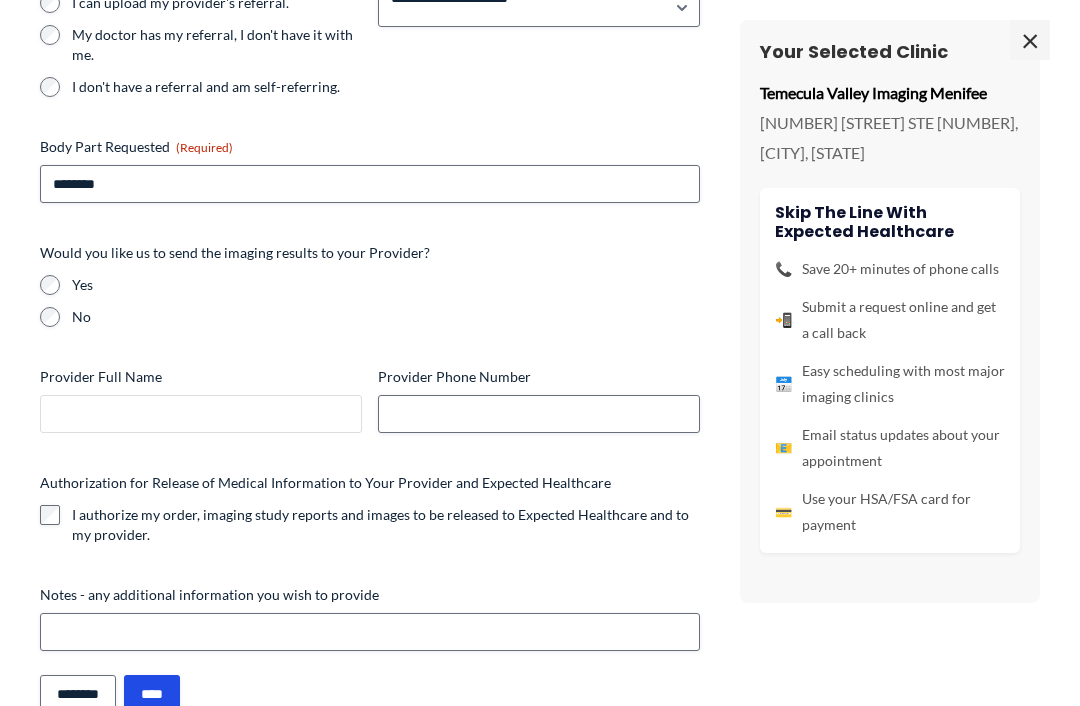 click on "Provider Full Name" at bounding box center (201, 414) 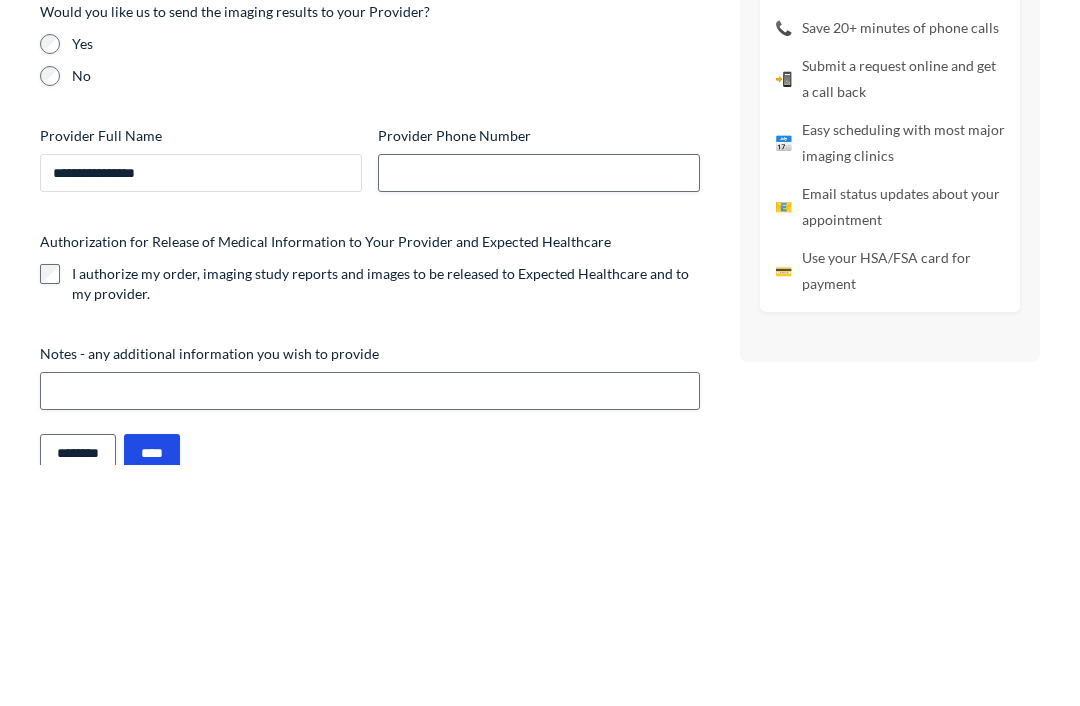 type on "**********" 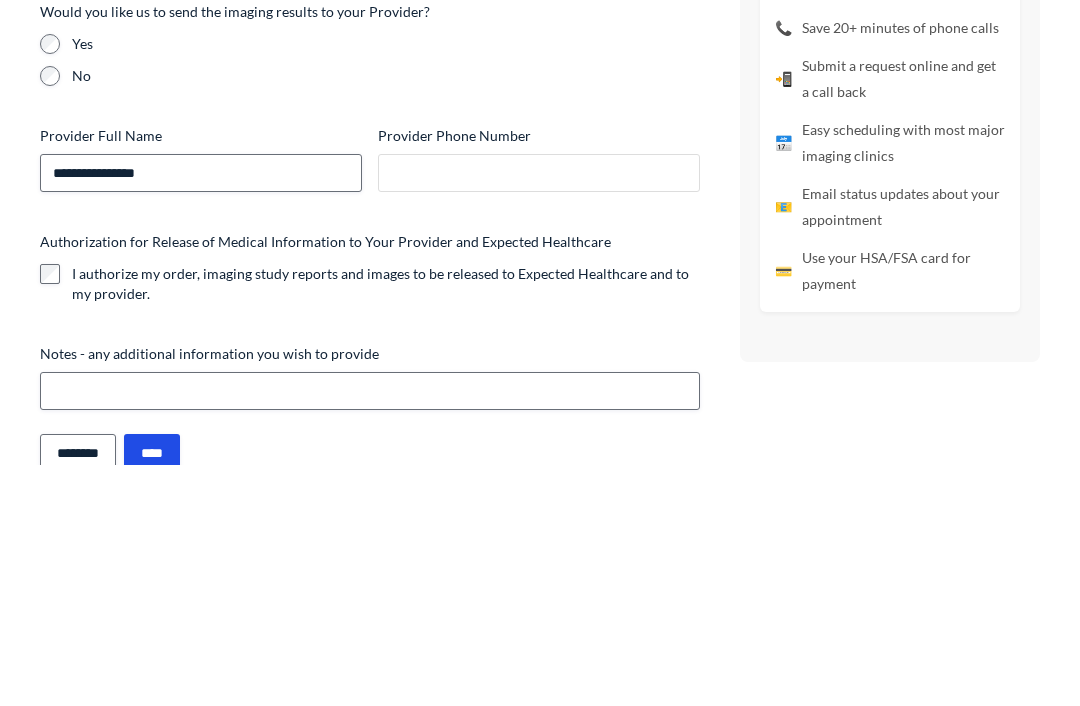 click on "Provider Phone Number" at bounding box center [539, 414] 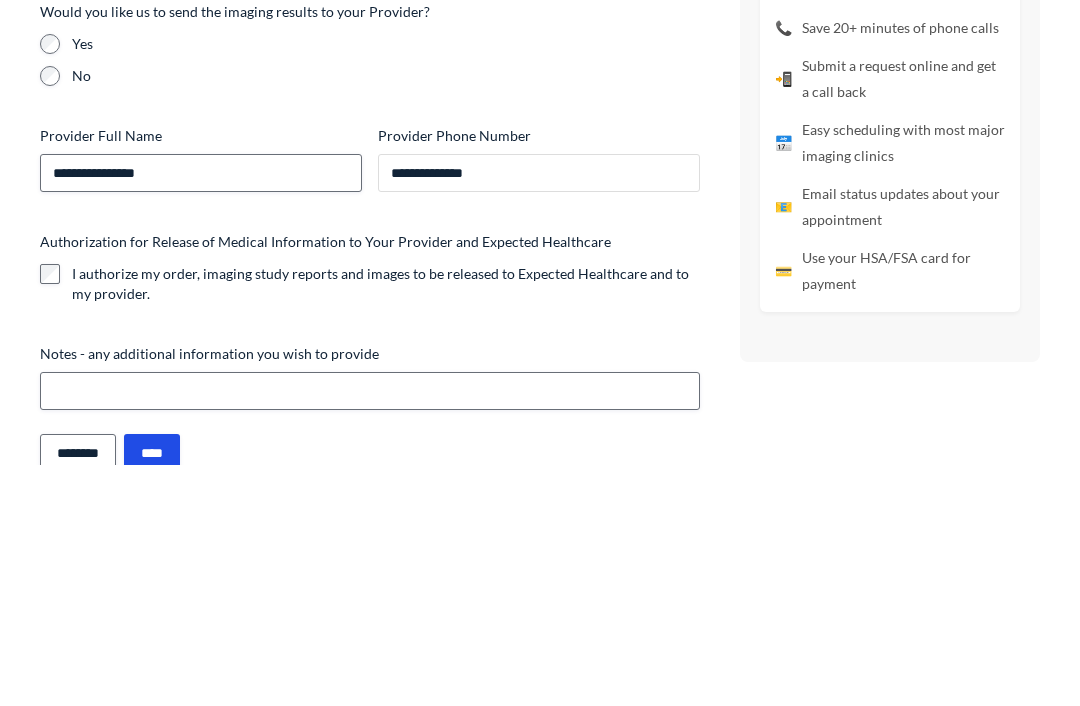 type on "**********" 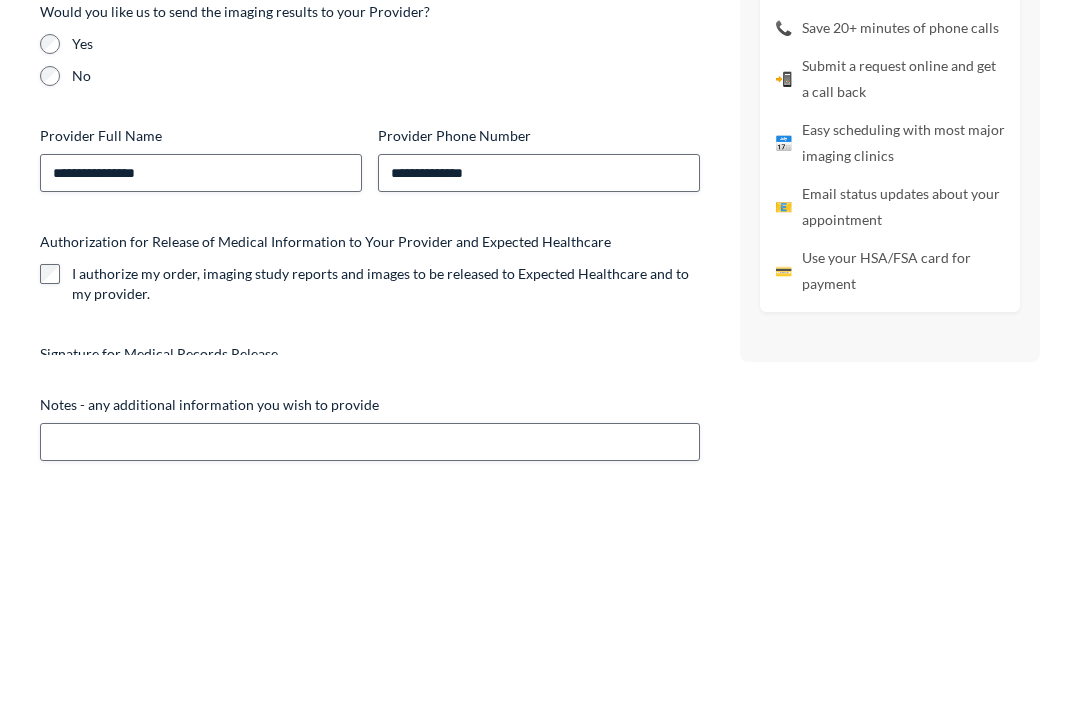 scroll, scrollTop: 1937, scrollLeft: 0, axis: vertical 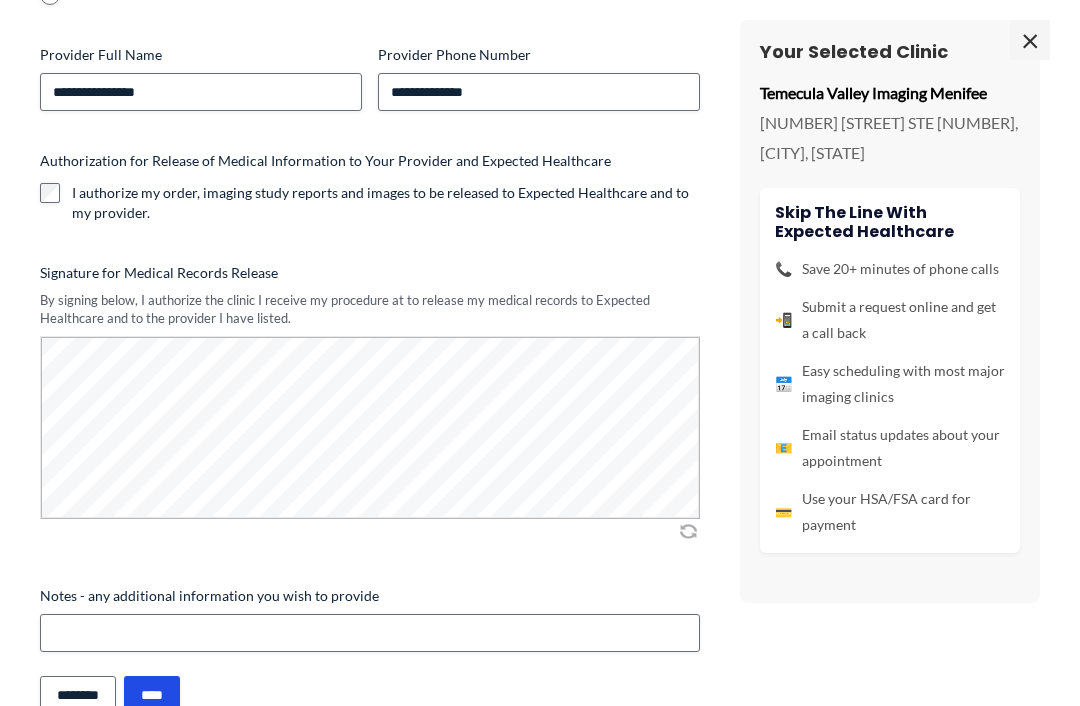 click on "****" at bounding box center (152, 695) 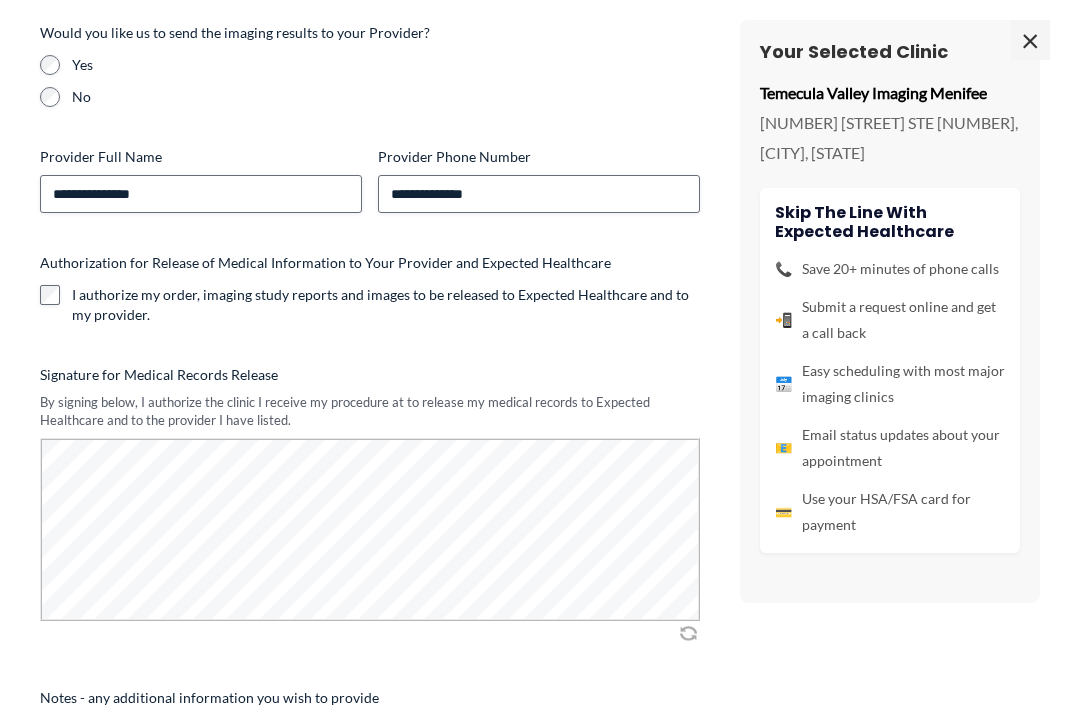 scroll, scrollTop: 0, scrollLeft: 0, axis: both 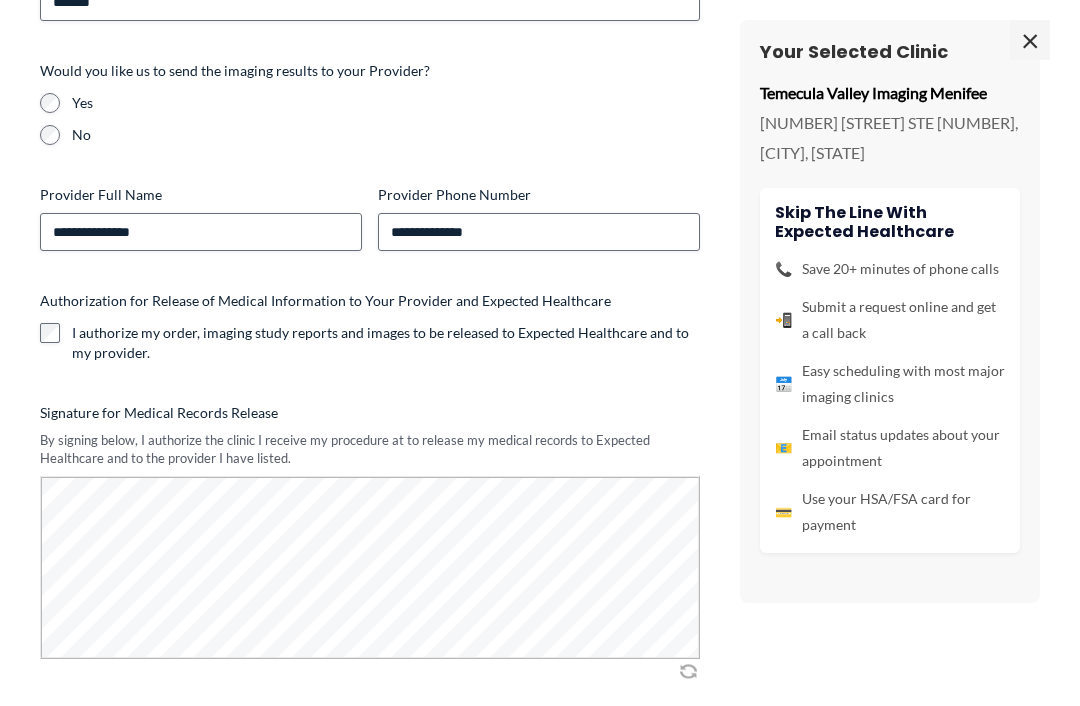 click on "By signing below, I authorize the clinic I receive my procedure at to release my medical records to Expected Healthcare and to the provider I have listed." at bounding box center (370, 449) 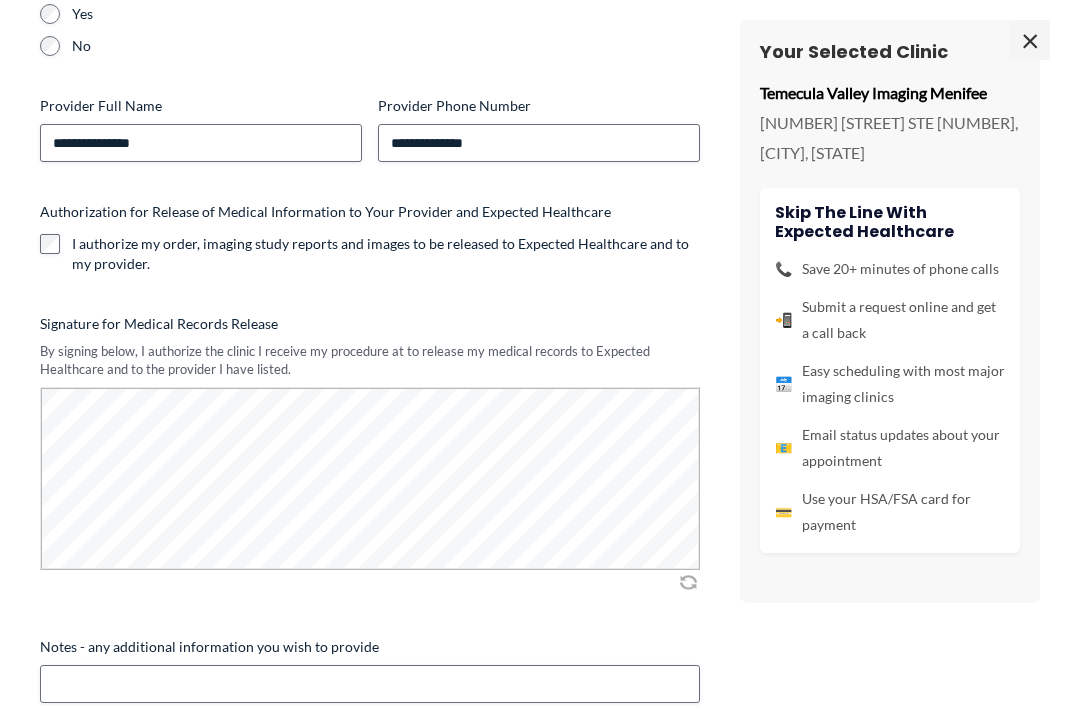 scroll, scrollTop: 695, scrollLeft: 0, axis: vertical 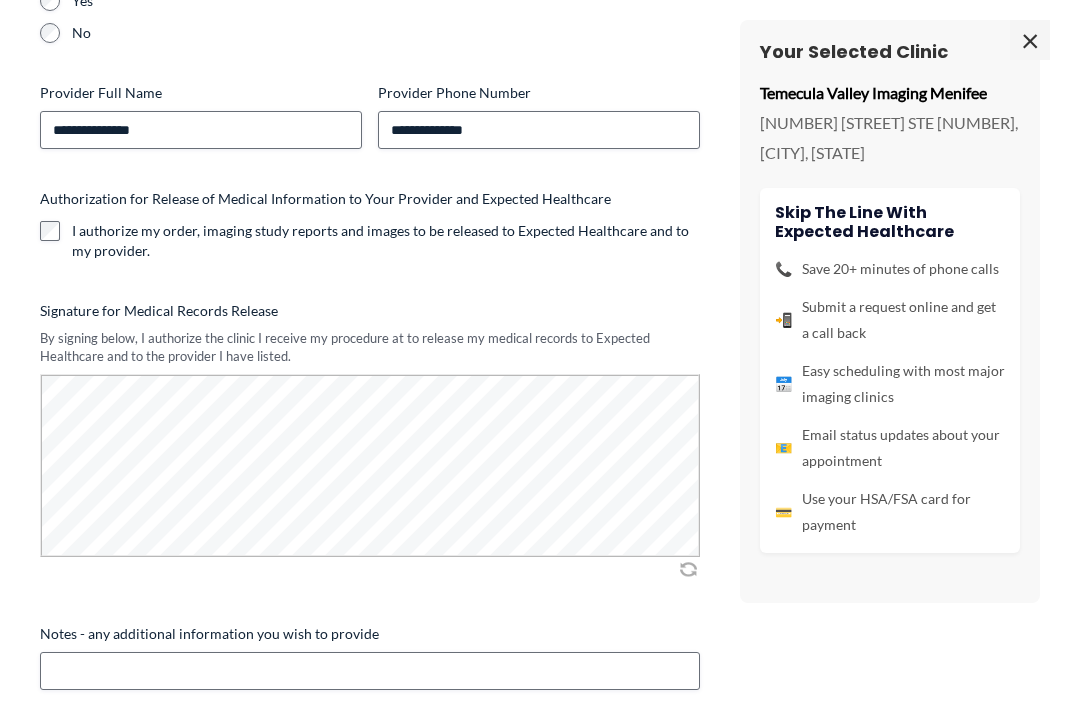 click on "****" at bounding box center (152, 733) 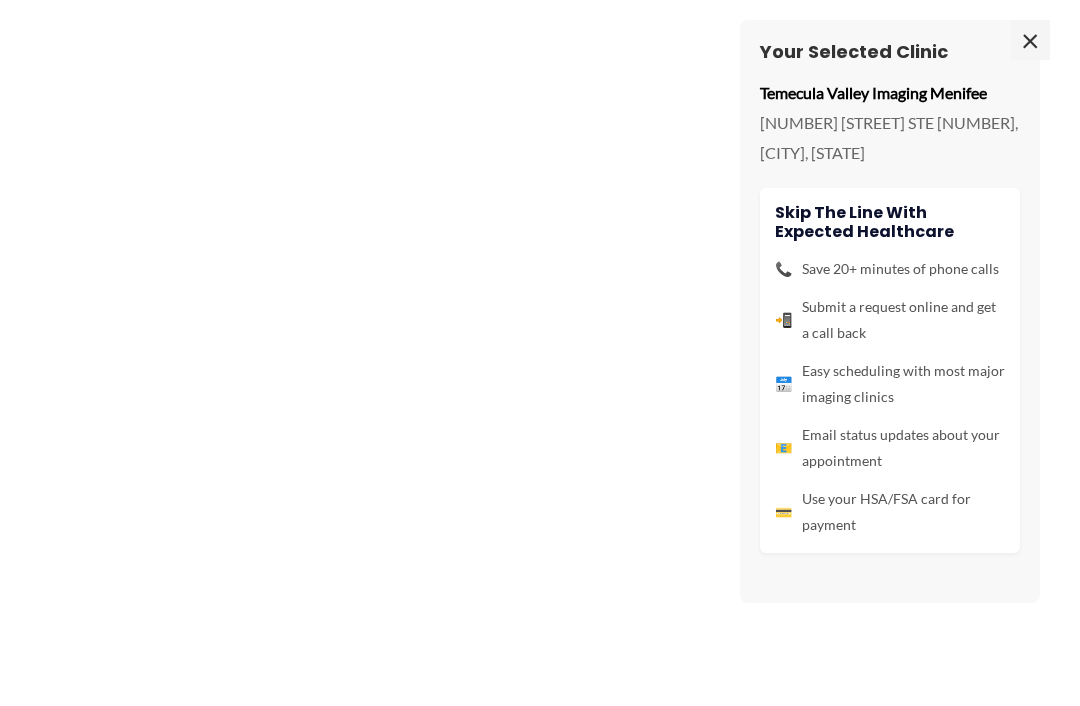 scroll, scrollTop: 0, scrollLeft: 0, axis: both 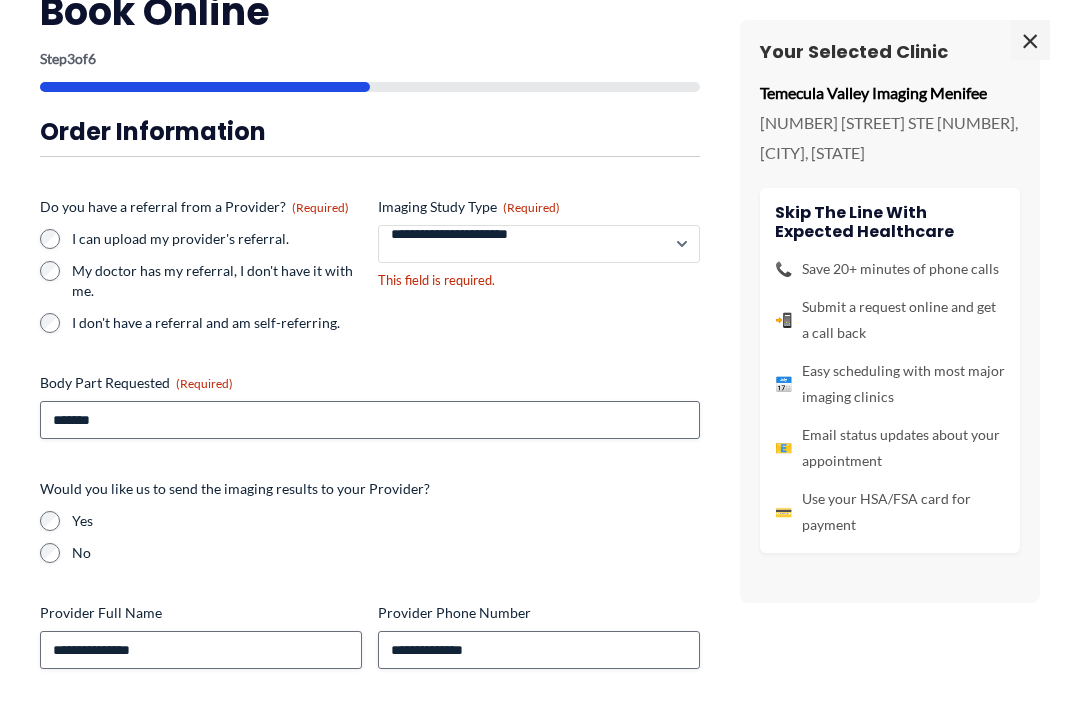 click on "**********" at bounding box center [539, 244] 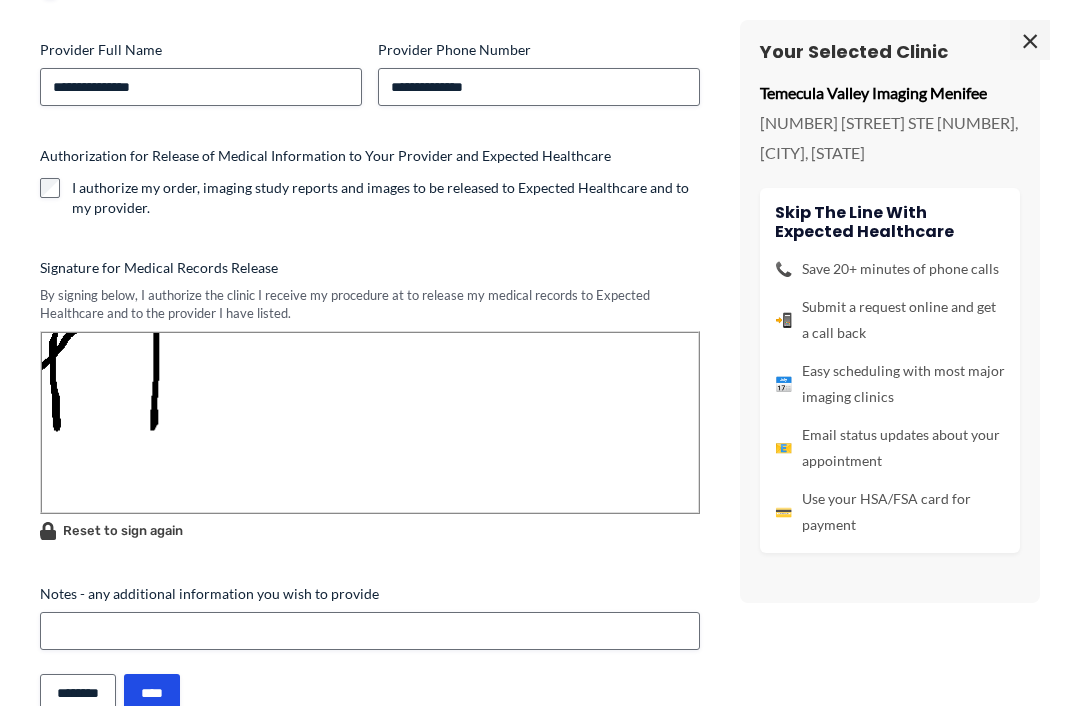 scroll, scrollTop: 736, scrollLeft: 0, axis: vertical 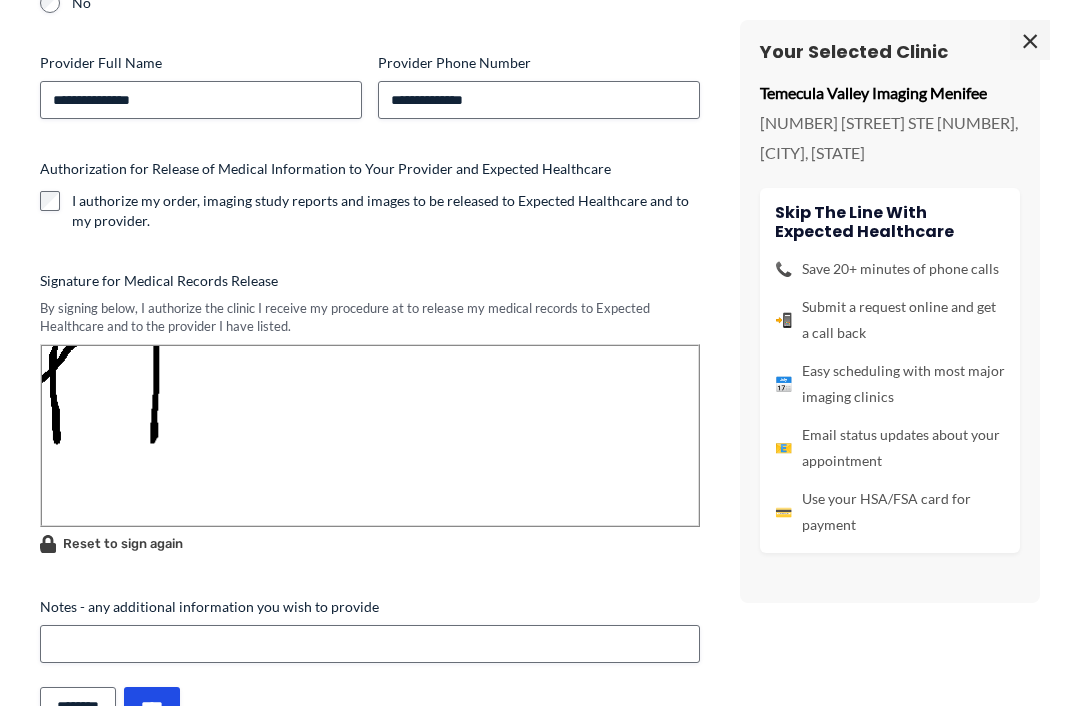 click at bounding box center [370, 435] 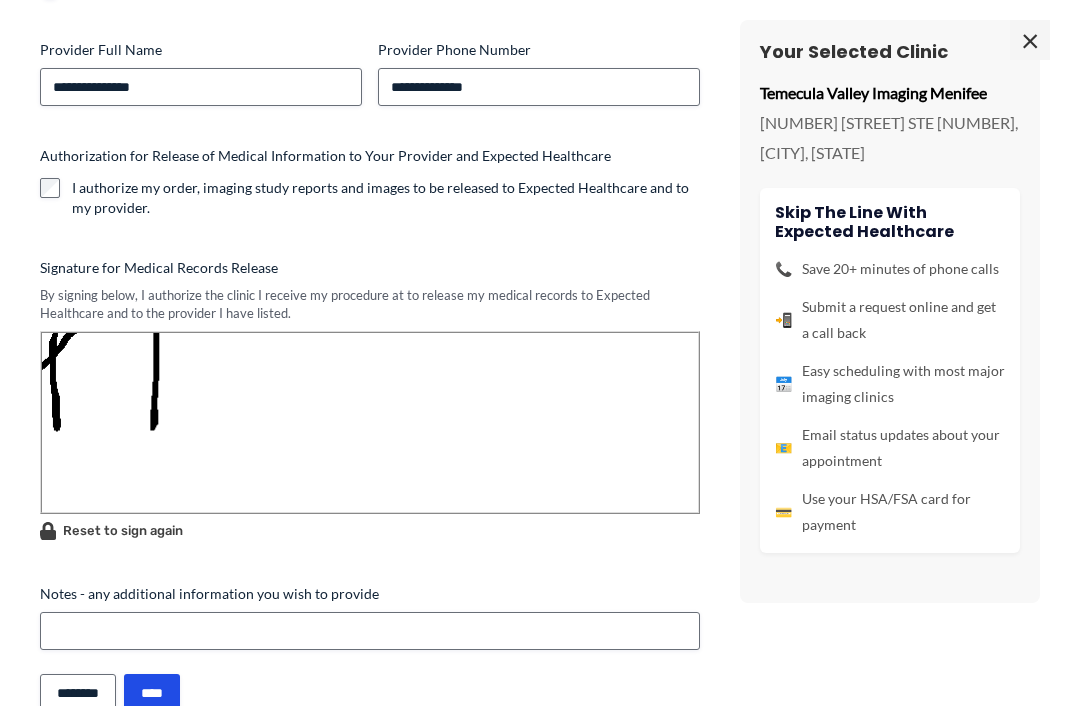 scroll, scrollTop: 736, scrollLeft: 0, axis: vertical 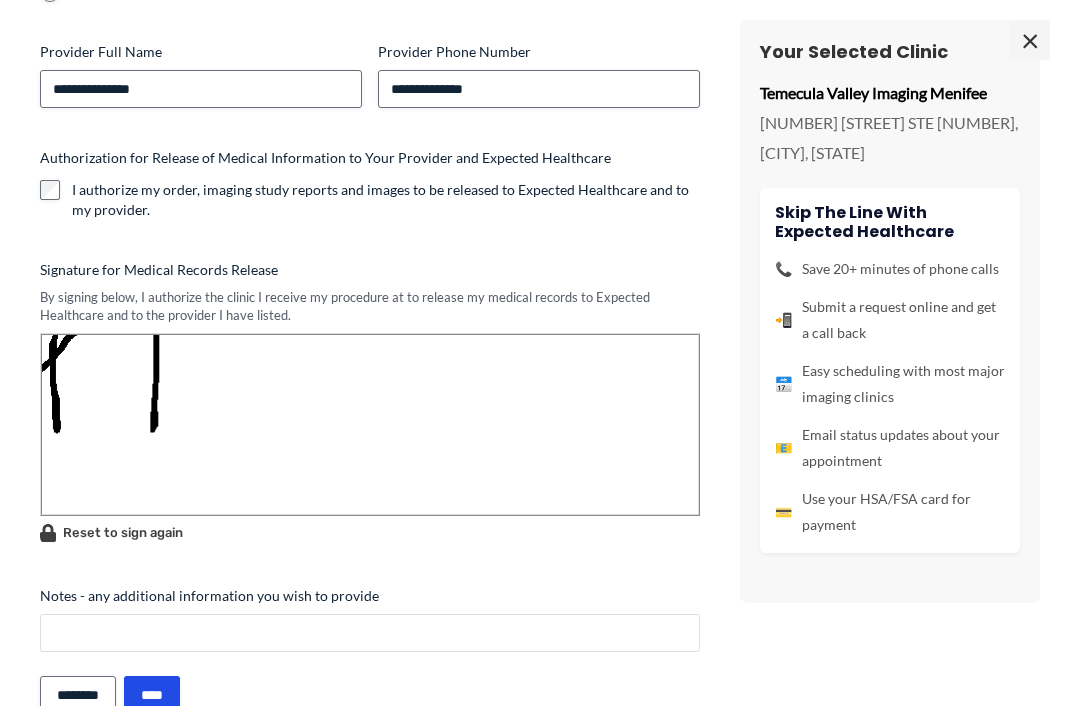 click on "Notes - any additional information you wish to provide" at bounding box center [370, 633] 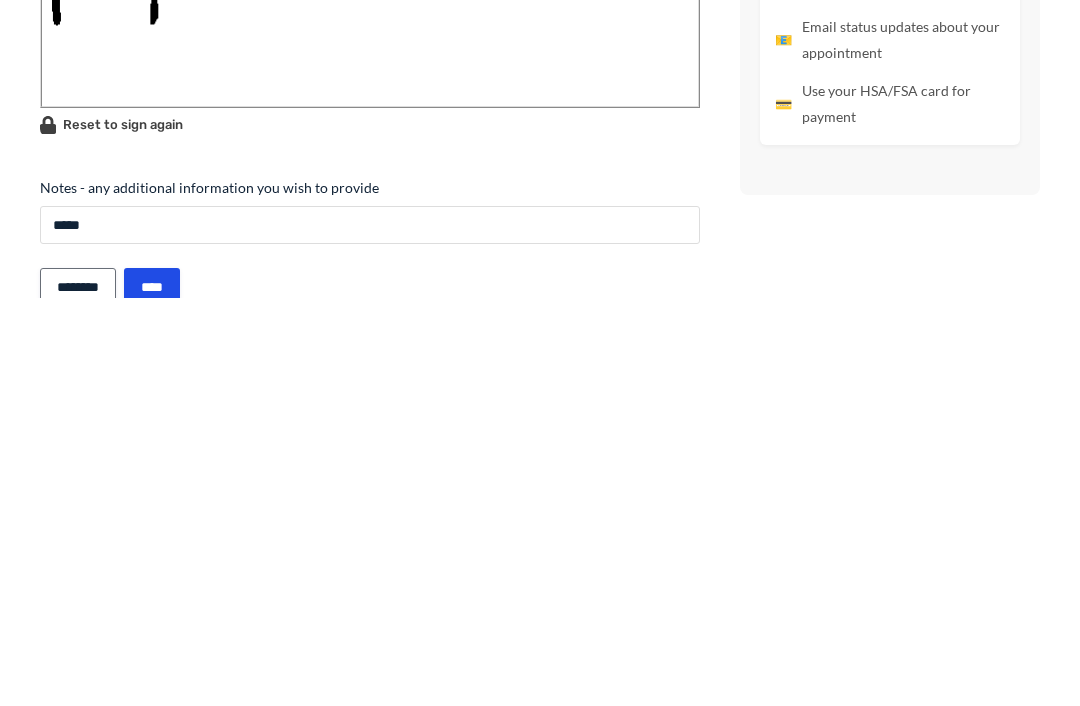type on "****" 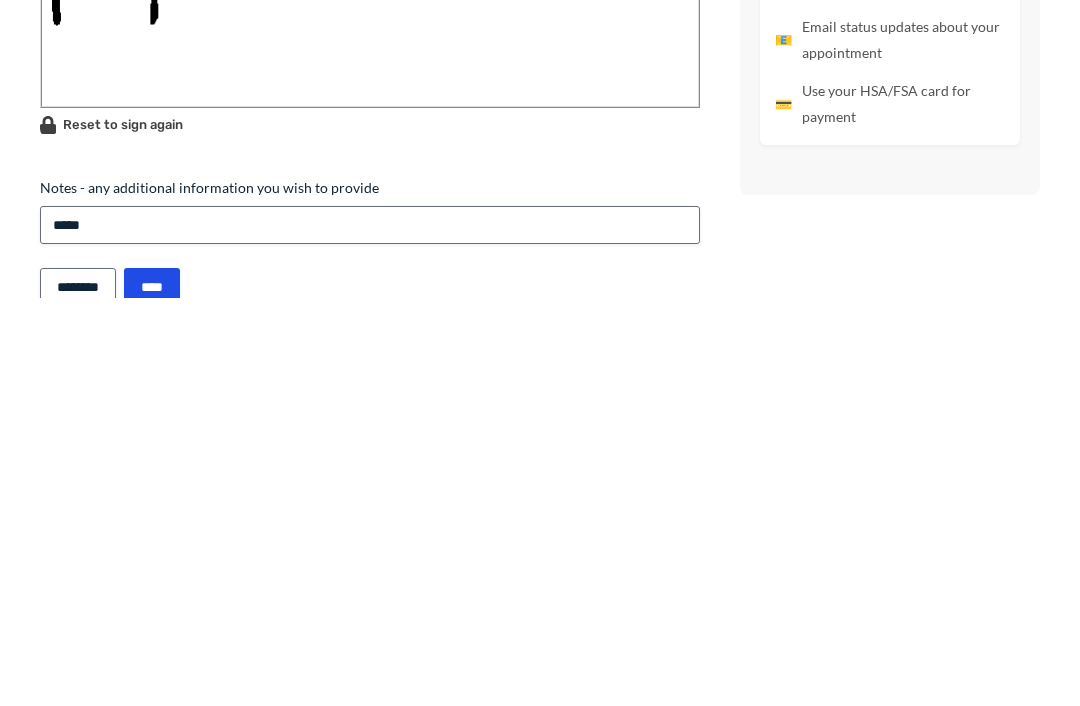 click on "****" at bounding box center [152, 695] 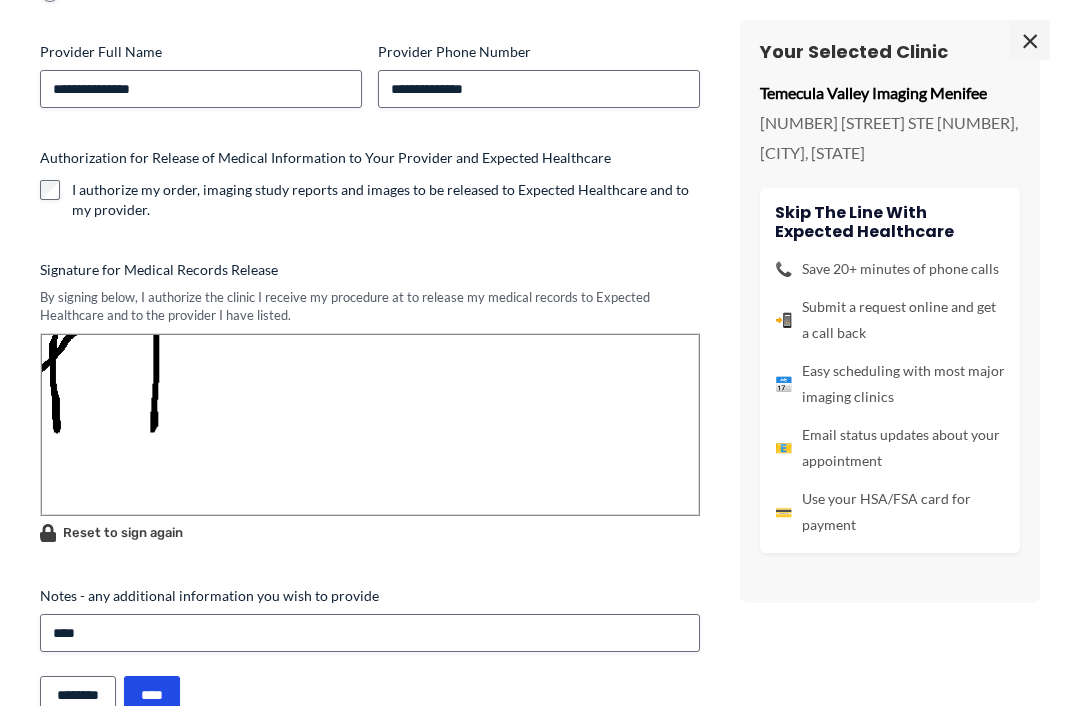 scroll, scrollTop: 1868, scrollLeft: 0, axis: vertical 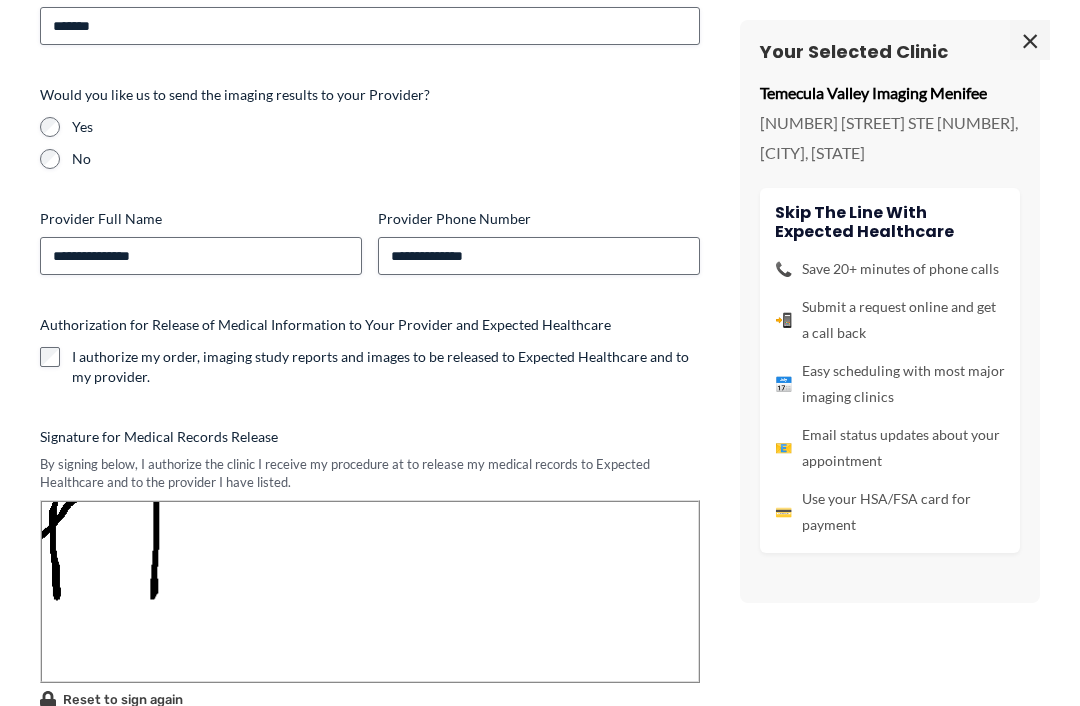 click at bounding box center [370, 591] 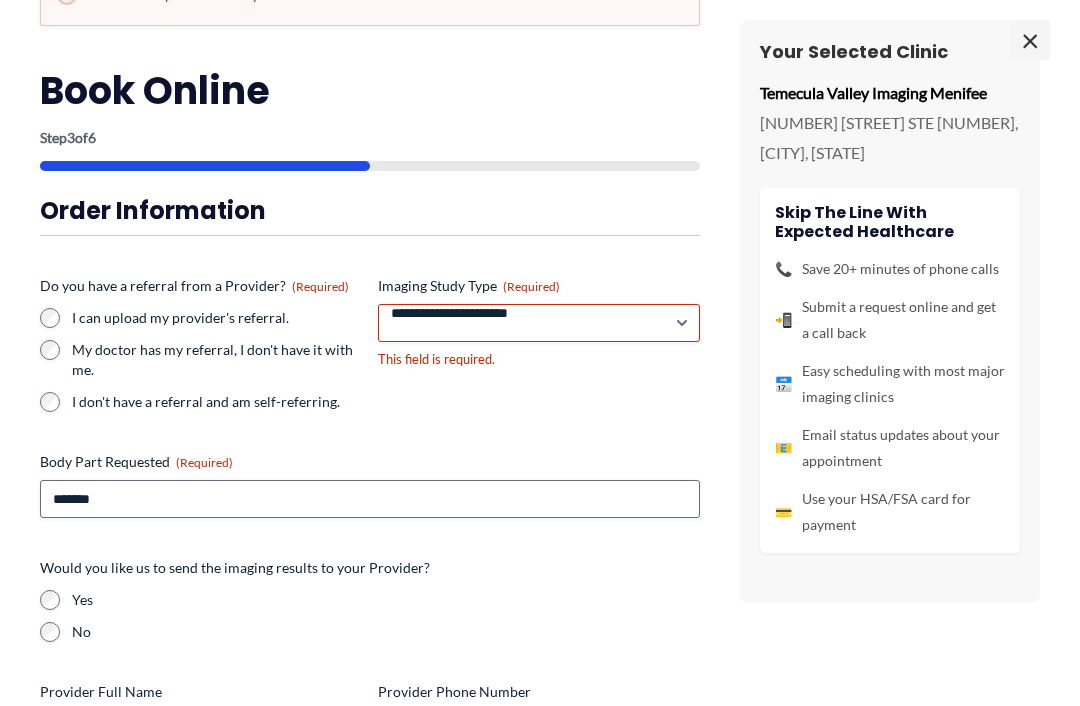 scroll, scrollTop: 95, scrollLeft: 0, axis: vertical 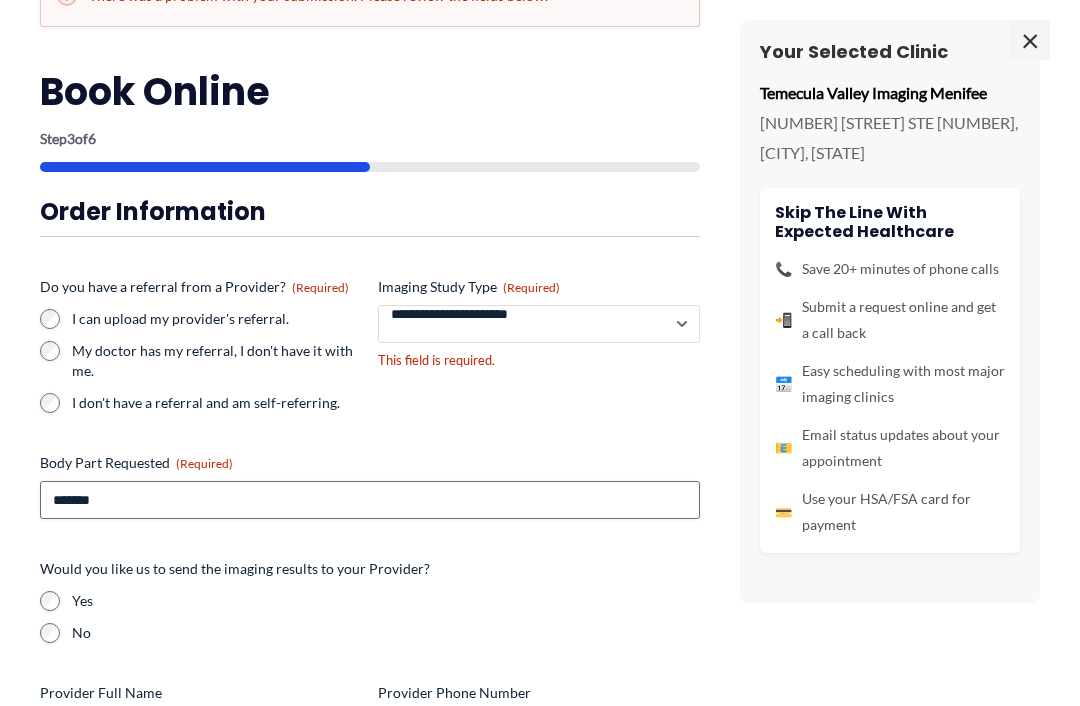 click on "**********" at bounding box center [539, 324] 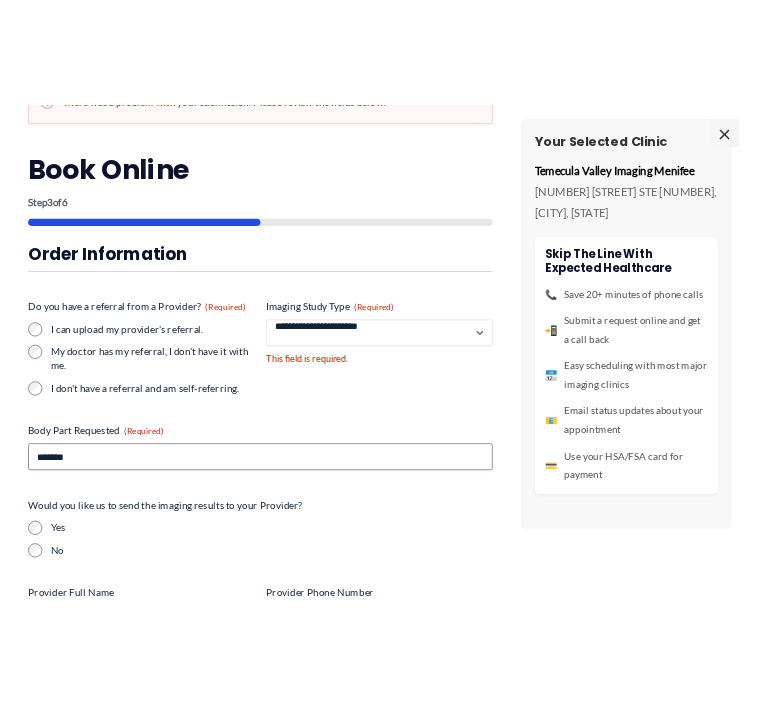 scroll, scrollTop: 1868, scrollLeft: 0, axis: vertical 